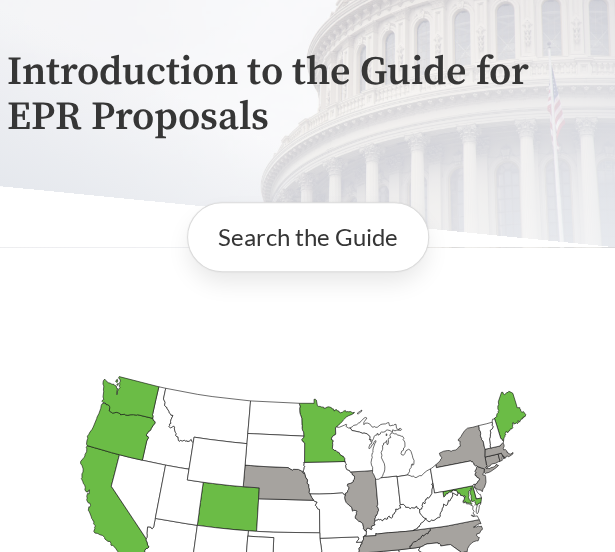 scroll, scrollTop: 0, scrollLeft: 0, axis: both 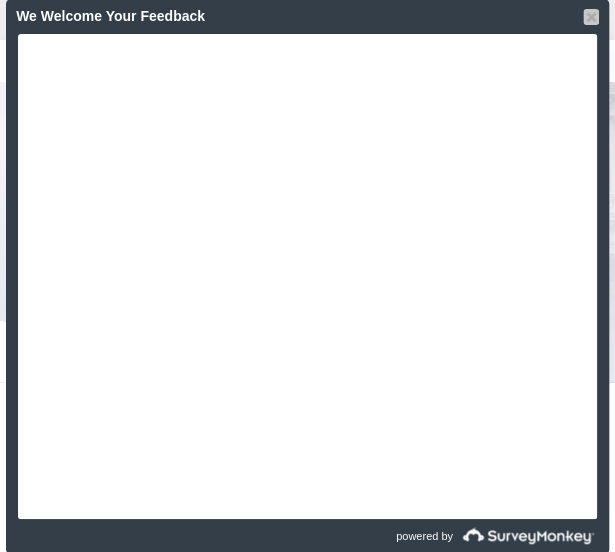 click at bounding box center [591, 17] 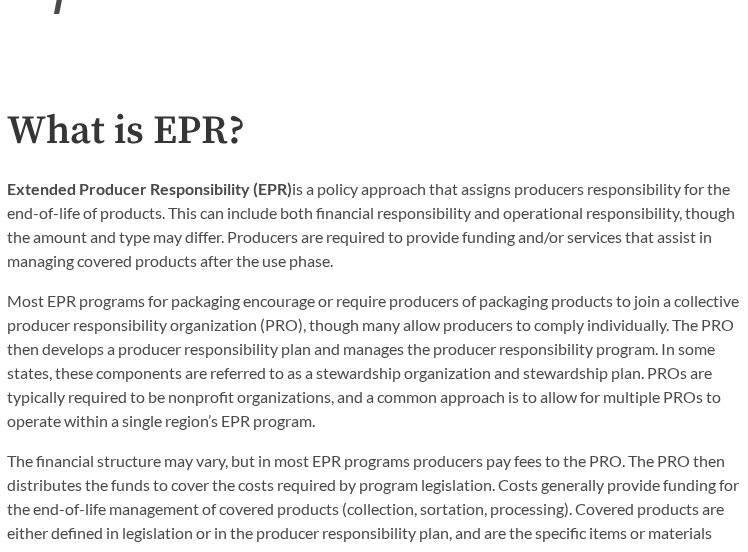 scroll, scrollTop: 1108, scrollLeft: 0, axis: vertical 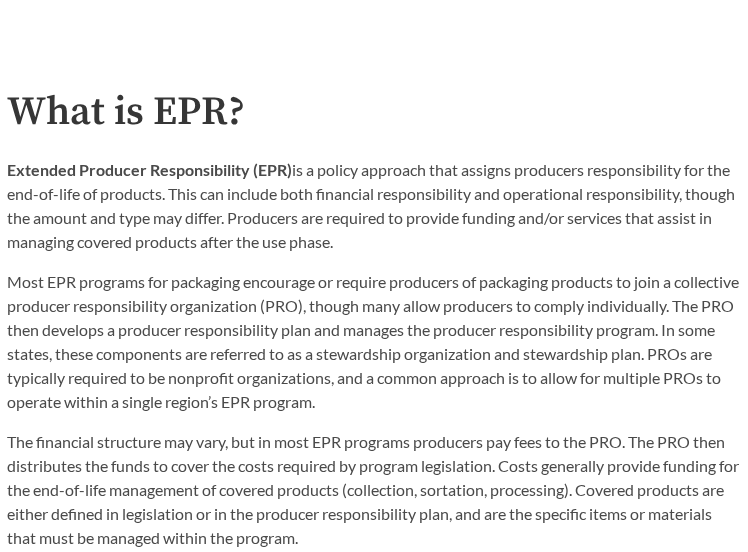 drag, startPoint x: 8, startPoint y: 166, endPoint x: 454, endPoint y: 241, distance: 452.2621 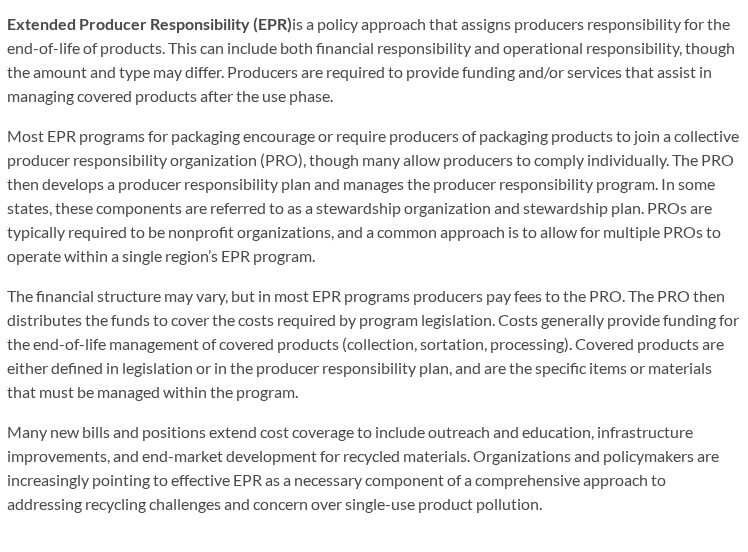 scroll, scrollTop: 1255, scrollLeft: 0, axis: vertical 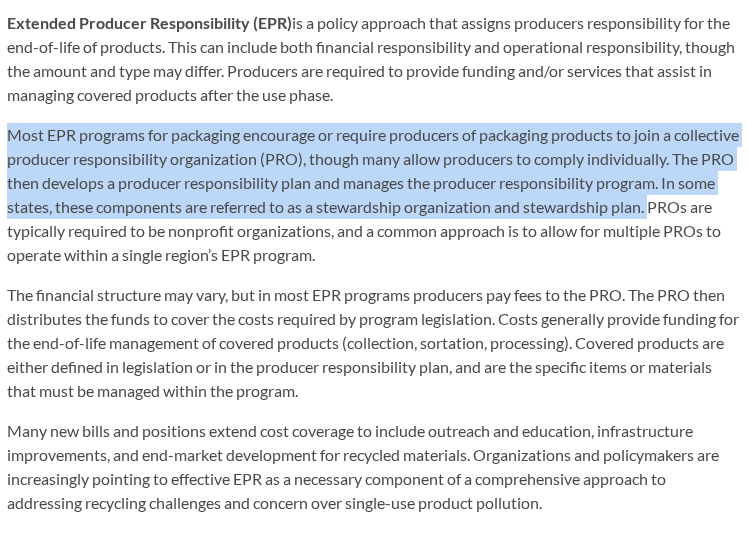 drag, startPoint x: 161, startPoint y: 226, endPoint x: 5, endPoint y: 142, distance: 177.17787 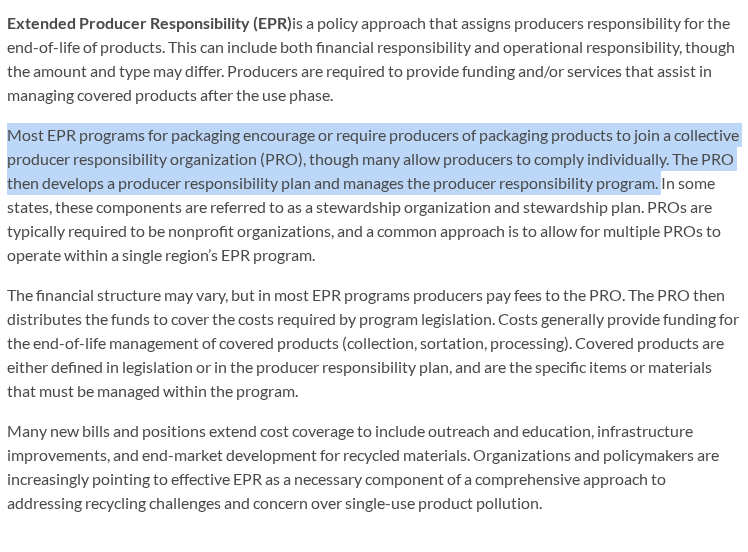 drag, startPoint x: 170, startPoint y: 205, endPoint x: 10, endPoint y: 139, distance: 173.07802 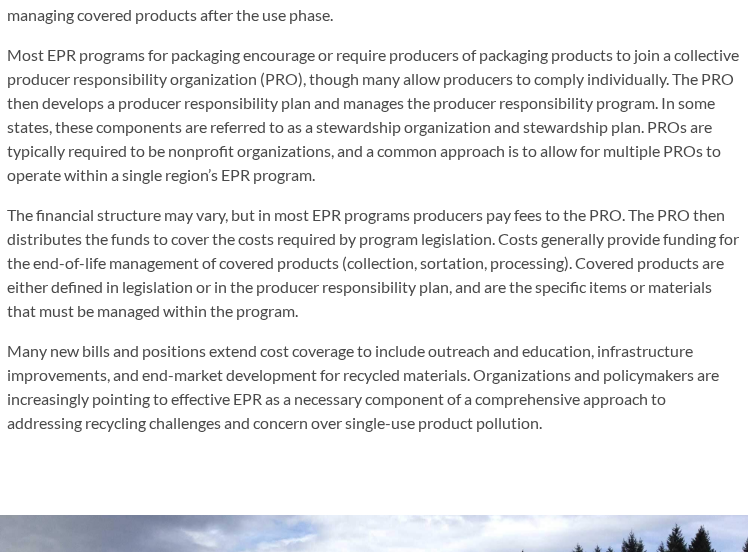 click on "The financial structure may vary, but in most EPR programs producers pay fees to the PRO. The PRO then distributes the funds to cover the costs required by program legislation. Costs generally provide funding for the end-of-life management of covered products (collection, sortation, processing). Covered products are either defined in legislation or in the producer responsibility plan, and are the specific items or materials that must be managed within the program." at bounding box center (374, 263) 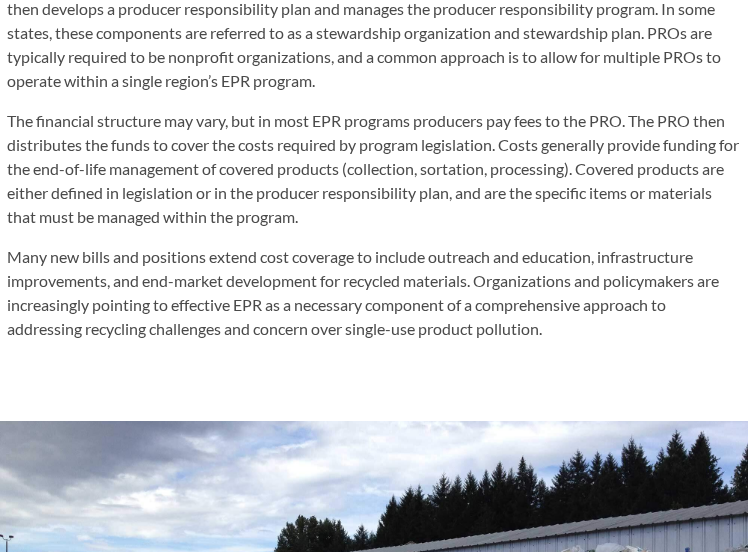 scroll, scrollTop: 1430, scrollLeft: 0, axis: vertical 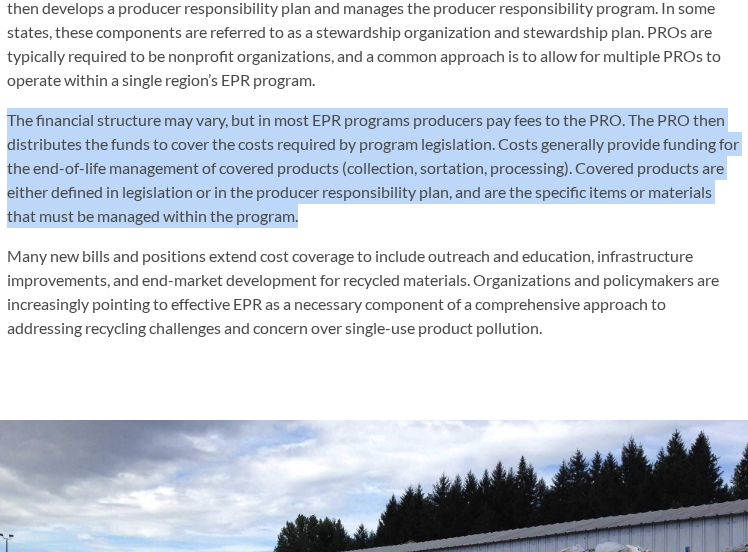 drag, startPoint x: 11, startPoint y: 115, endPoint x: 384, endPoint y: 215, distance: 386.17224 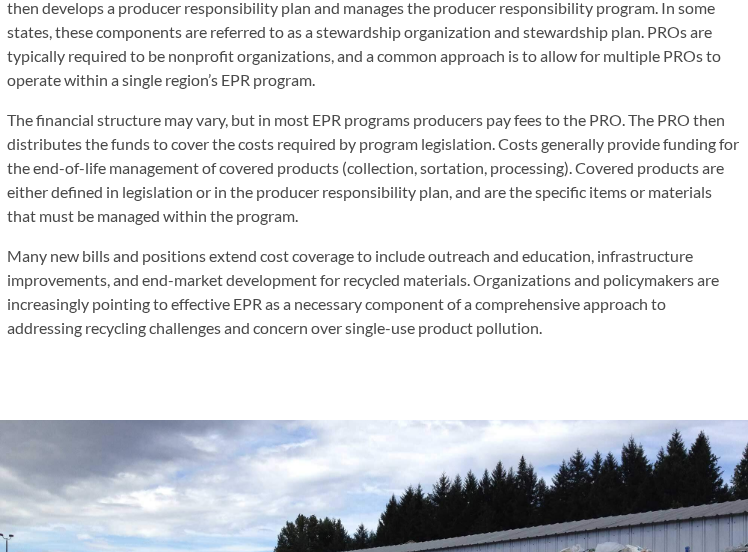 click on "The financial structure may vary, but in most EPR programs producers pay fees to the PRO. The PRO then distributes the funds to cover the costs required by program legislation. Costs generally provide funding for the end-of-life management of covered products (collection, sortation, processing). Covered products are either defined in legislation or in the producer responsibility plan, and are the specific items or materials that must be managed within the program." at bounding box center [374, 168] 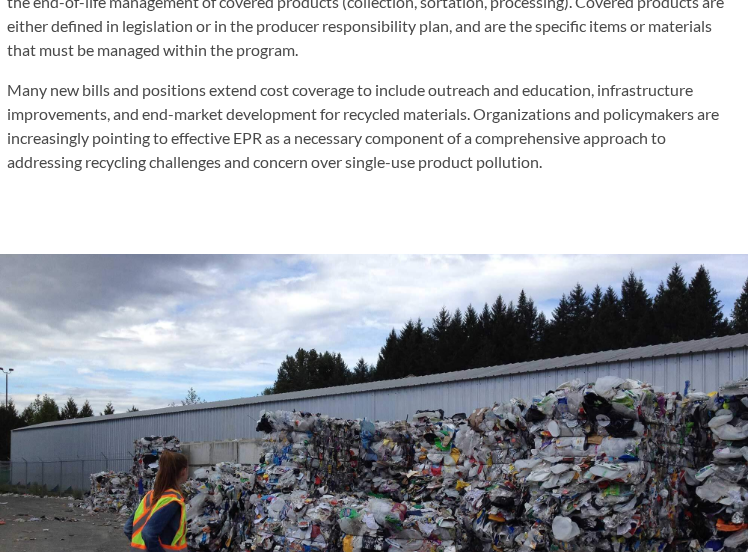 scroll, scrollTop: 1597, scrollLeft: 0, axis: vertical 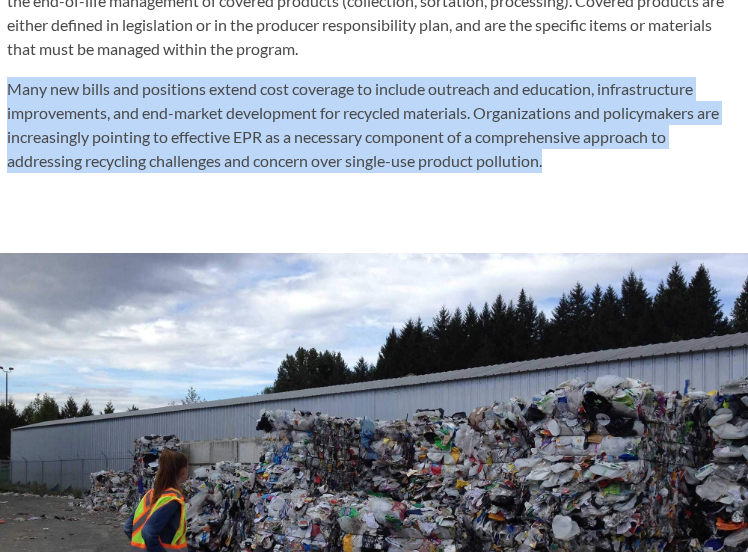 drag, startPoint x: 588, startPoint y: 163, endPoint x: 8, endPoint y: 92, distance: 584.3295 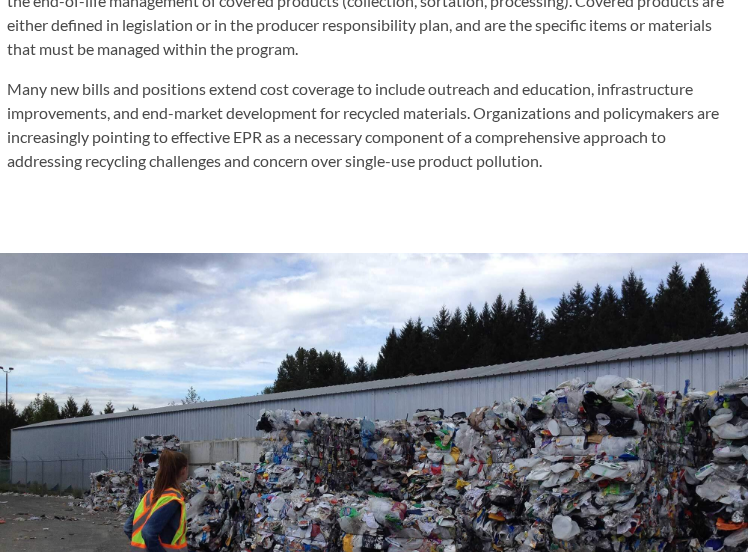 click on "Introduction to the
Guide for EPR Proposals Search the Guide [US_STATE]
Introduced:  [US_STATE]
Introduced:  [US_STATE]
Introduced:  [US_STATE]
Introduced:  [US_STATE]
Passed: 1 [US_STATE]
Passed: 1 [US_STATE]
Introduced: 1 [US_STATE]
Introduced:  [US_STATE]
Introduced:  [US_STATE]
Introduced:  [US_STATE]
Introduced:  [US_STATE]
Introduced: 1 [US_STATE]
Introduced:  [US_STATE]
Introduced: 2 [US_STATE]
Introduced:  [US_STATE]
Introduced:  [US_STATE]
Introduced:  [US_STATE]
Introduced:  [US_STATE]
Introduced:  [US_STATE]
Passed: 1 [US_STATE]
Passed: 1 [US_STATE]
Introduced: 2 [US_STATE]
Introduced:  [US_STATE]
Passed: 1 [US_STATE]
Introduced:  [US_STATE]
Introduced:  [US_STATE]
Introduced:  [US_STATE]
Introduced: 1 [US_STATE]
Introduced:  [US_STATE]
Introduced:  [US_STATE]
Introduced: 1 [US_STATE]
Introduced:  [US_STATE]
Introduced: 3 [US_STATE]
Introduced: 1 [US_STATE]
Introduced:  [US_STATE]
Introduced:  [US_STATE]
Introduced:  [US_STATE]
Passed: 1 [US_STATE]
Introduced:  [US_STATE]
Introduced: 4 [US_STATE]
Introduced:" at bounding box center (374, 2223) 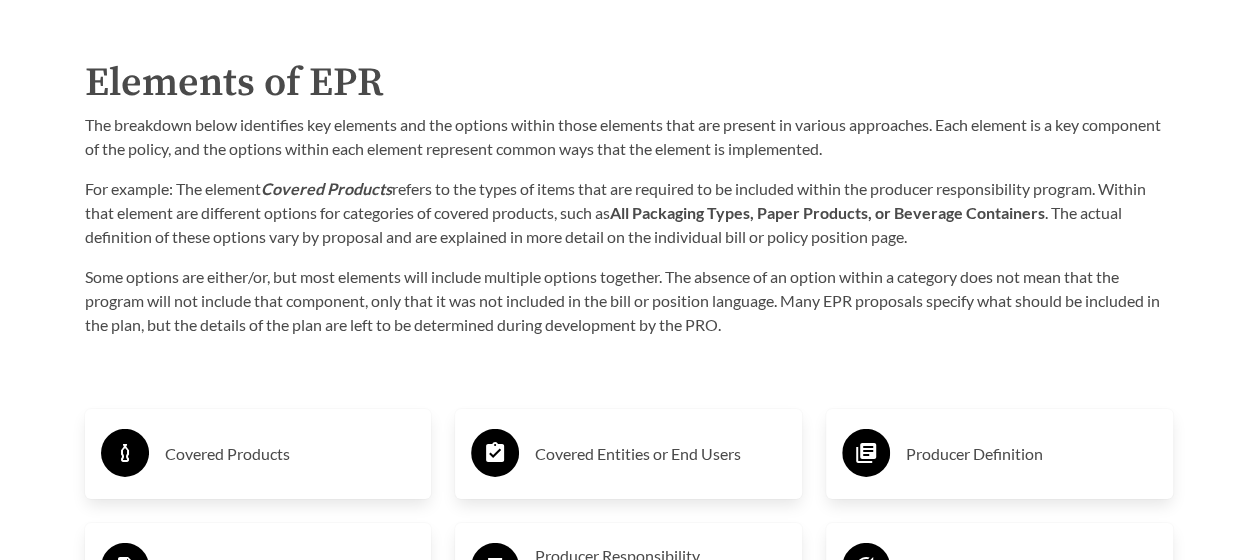 scroll, scrollTop: 2909, scrollLeft: 0, axis: vertical 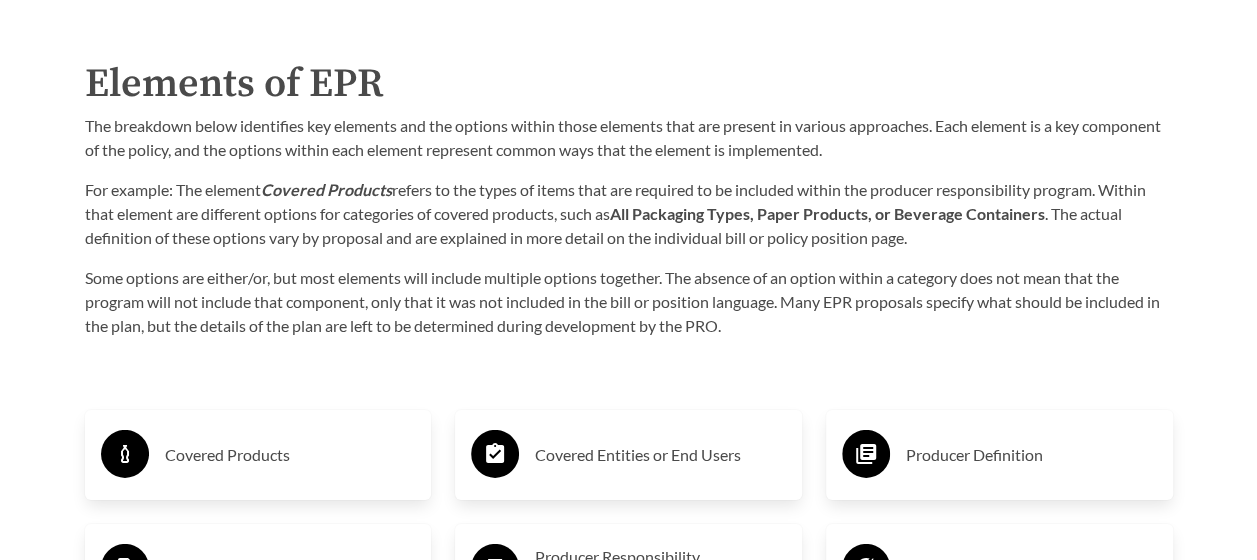 click on "Covered Products" at bounding box center (258, 455) 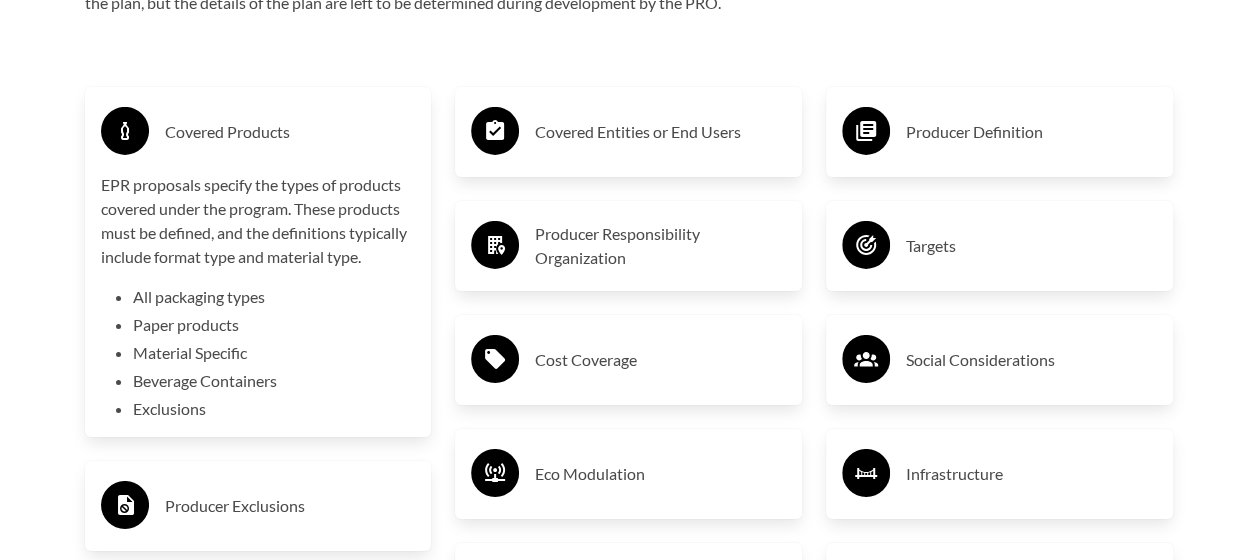 scroll, scrollTop: 3235, scrollLeft: 0, axis: vertical 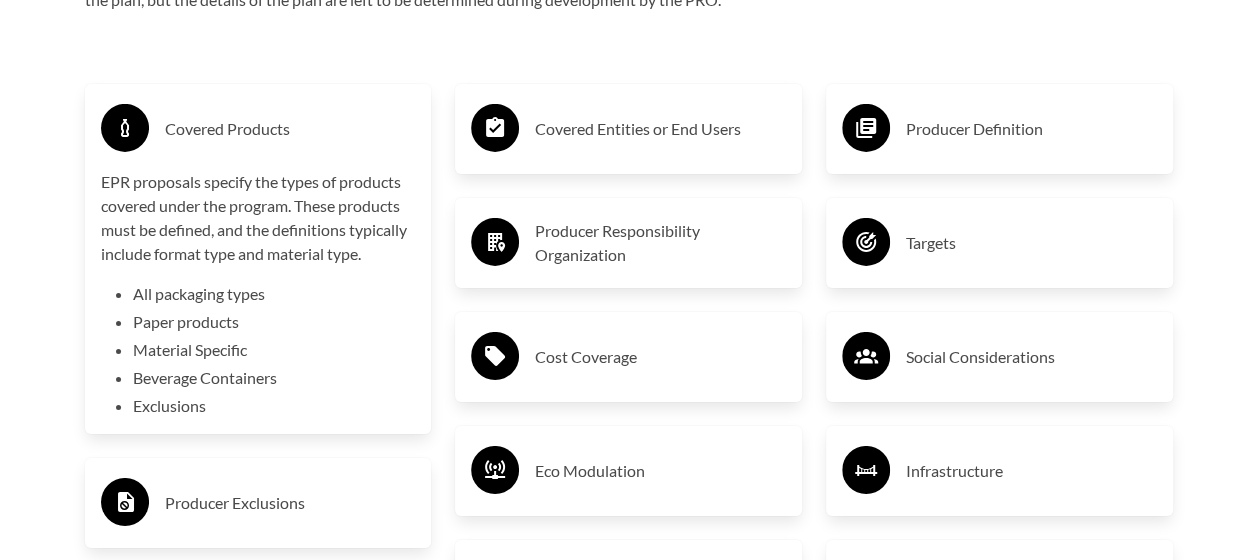 click on "Covered Products" at bounding box center (290, 129) 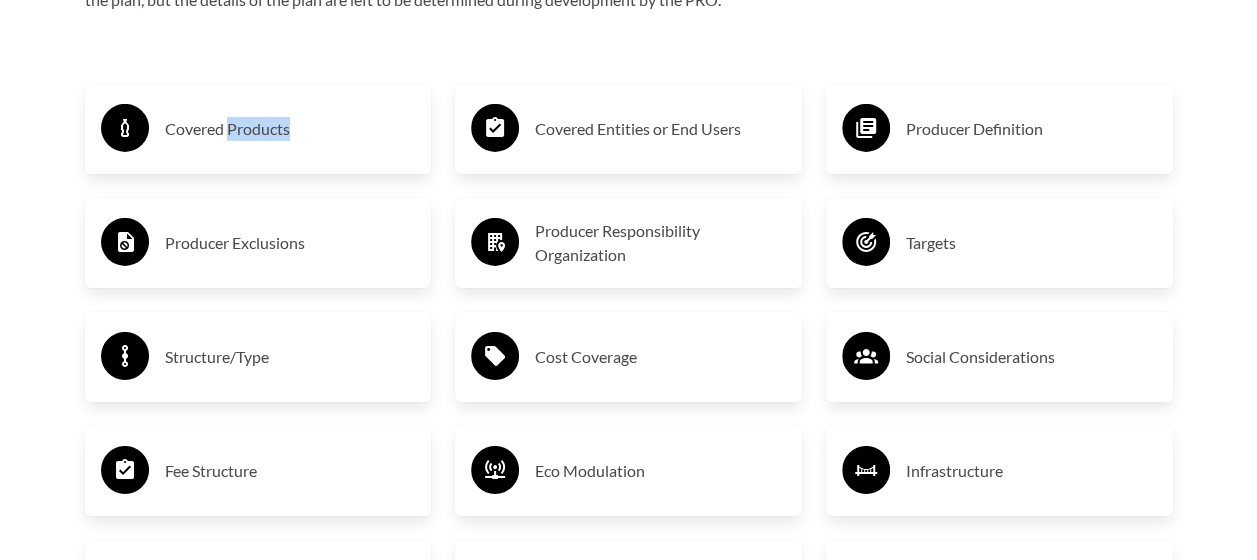 click on "Covered Products" at bounding box center (290, 129) 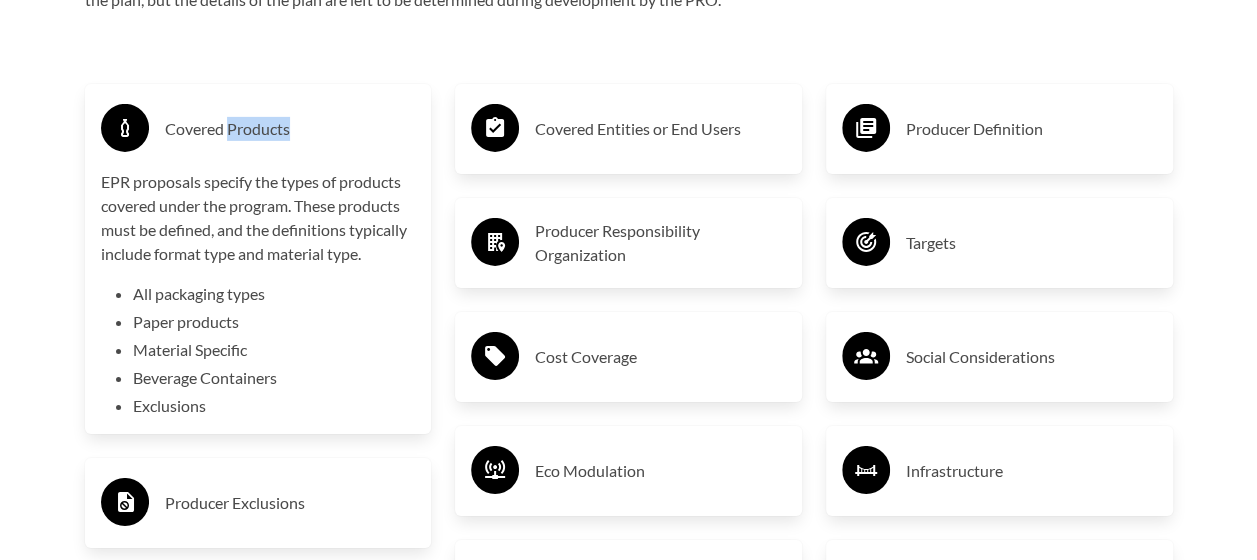 drag, startPoint x: 284, startPoint y: 135, endPoint x: 347, endPoint y: 154, distance: 65.802734 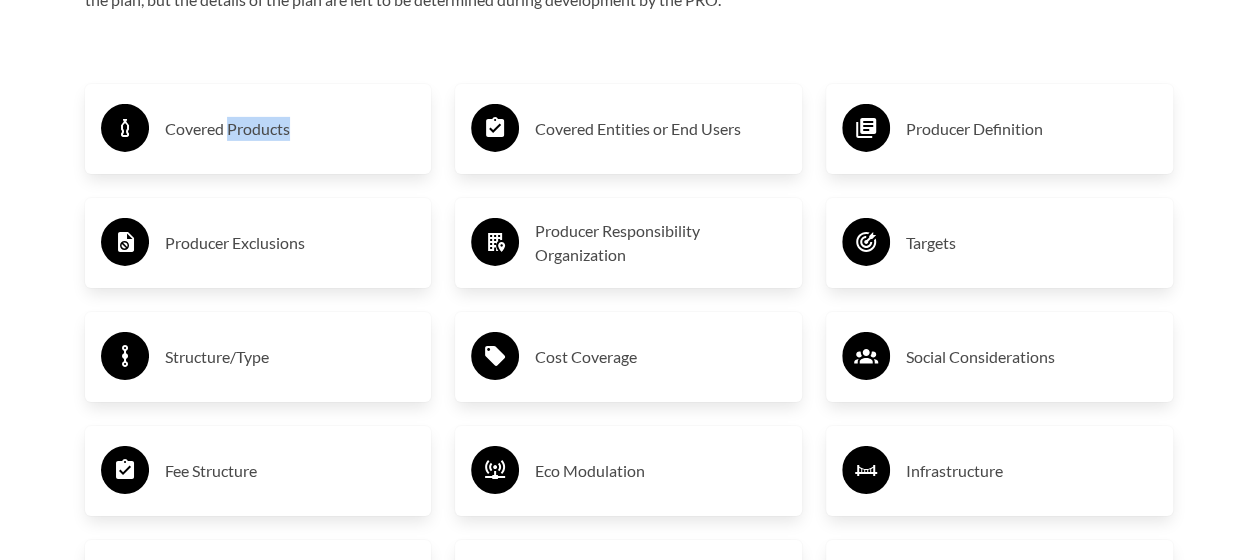click on "Covered Products" at bounding box center [258, 129] 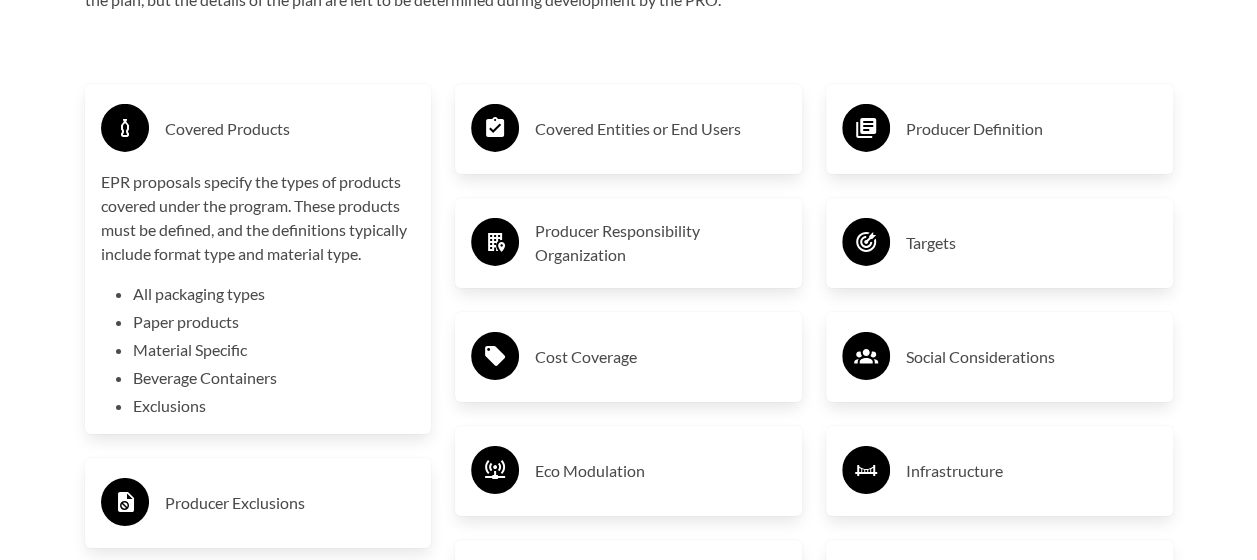 click on "Covered Products" at bounding box center (258, 129) 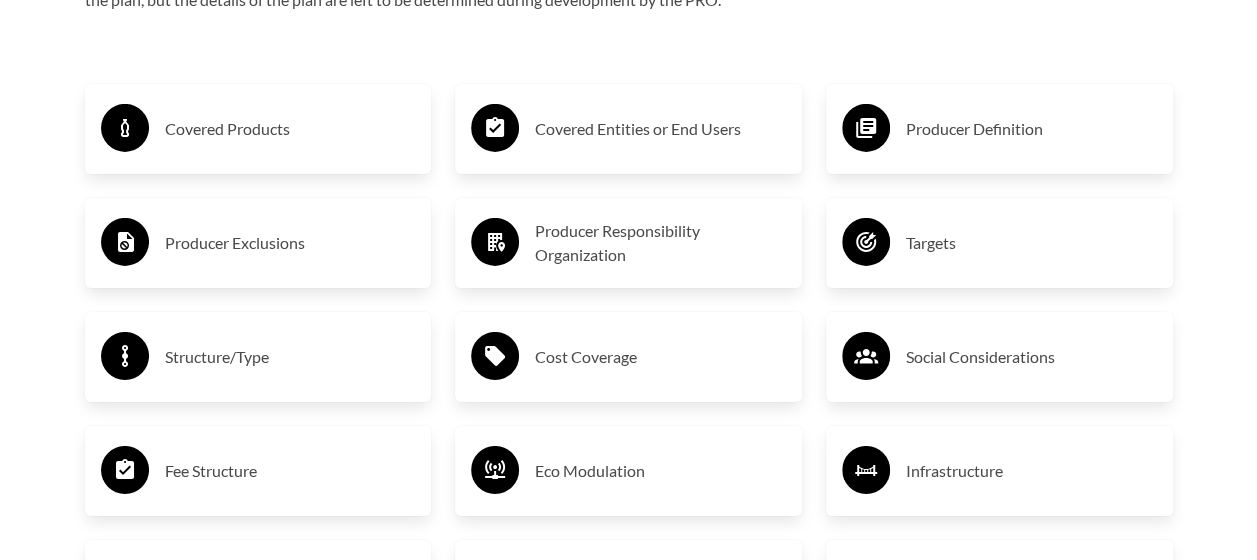 click on "Covered Entities or End Users" at bounding box center [628, 129] 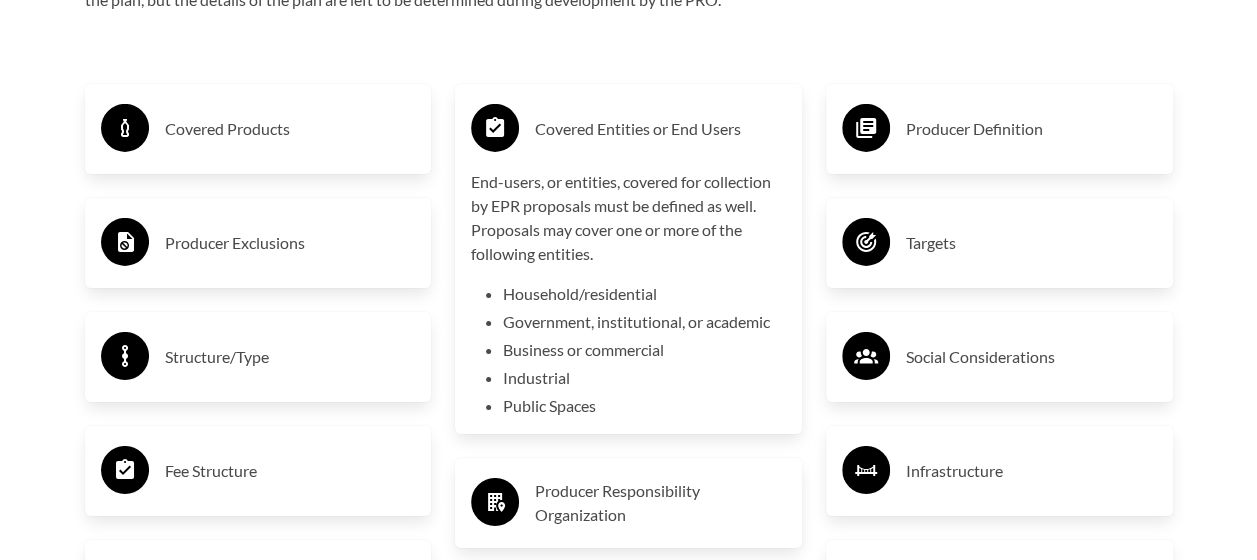 click on "Covered Entities or End Users" at bounding box center (660, 129) 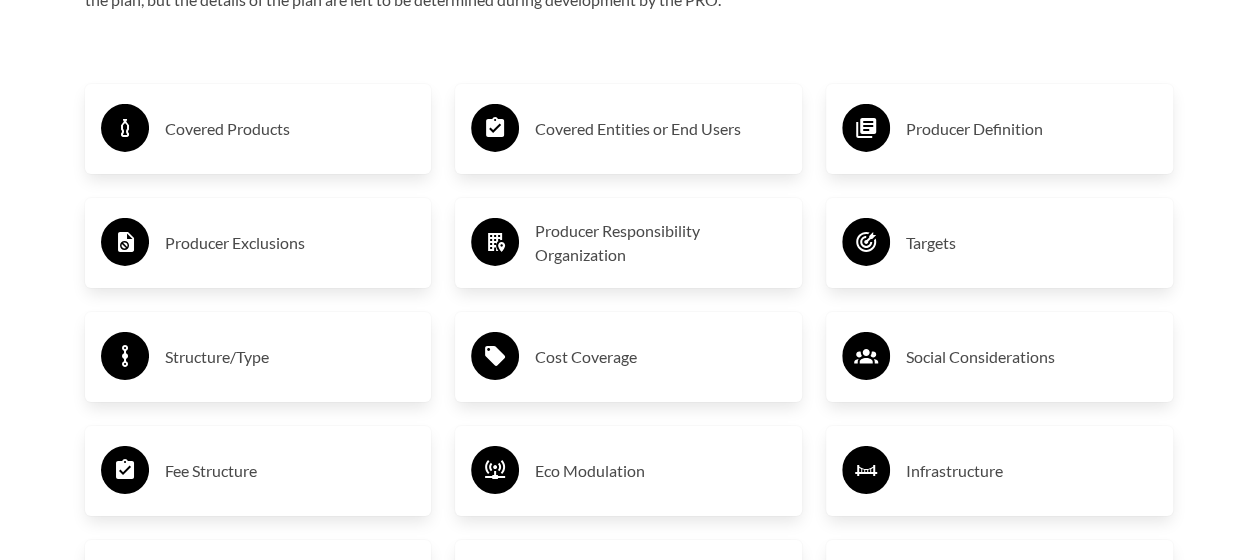 click on "Producer Definition" at bounding box center [1031, 129] 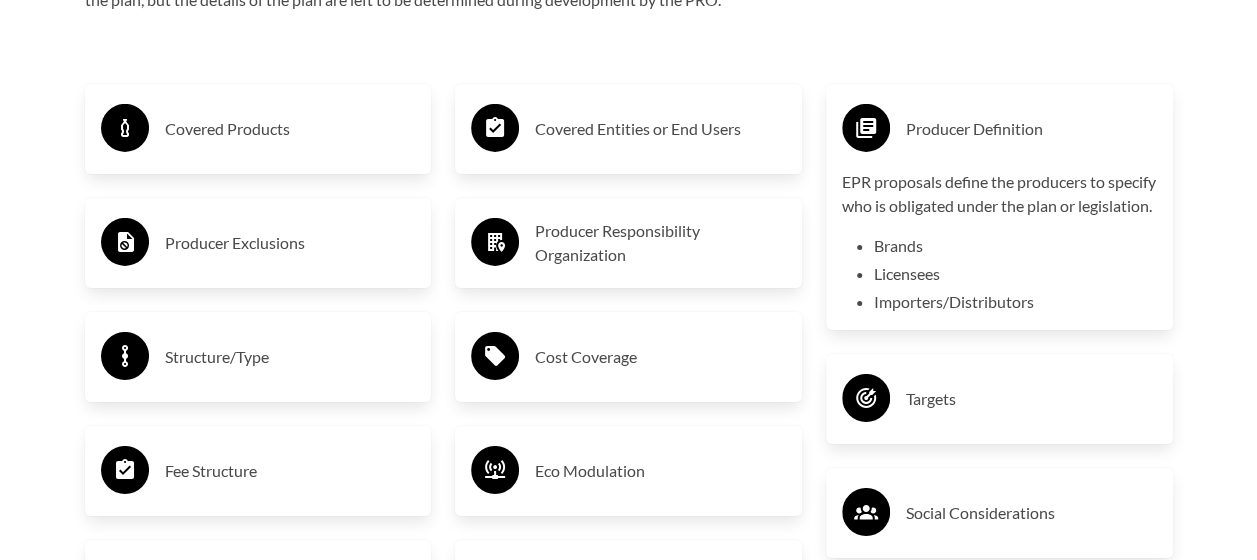 click on "Producer Definition" at bounding box center [1031, 129] 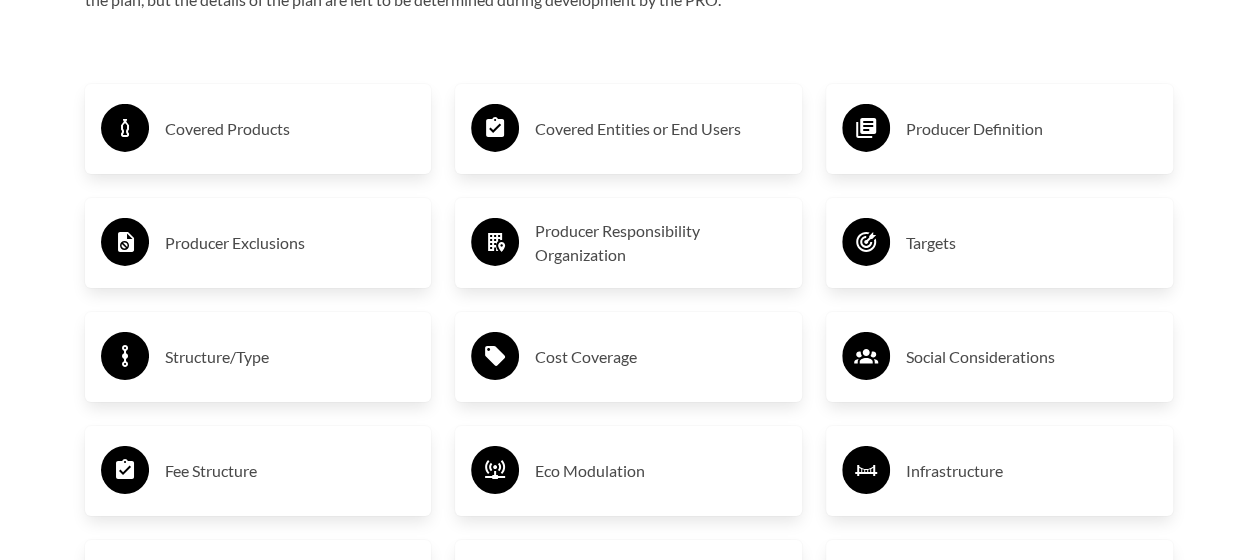 click on "Producer Exclusions" at bounding box center [258, 243] 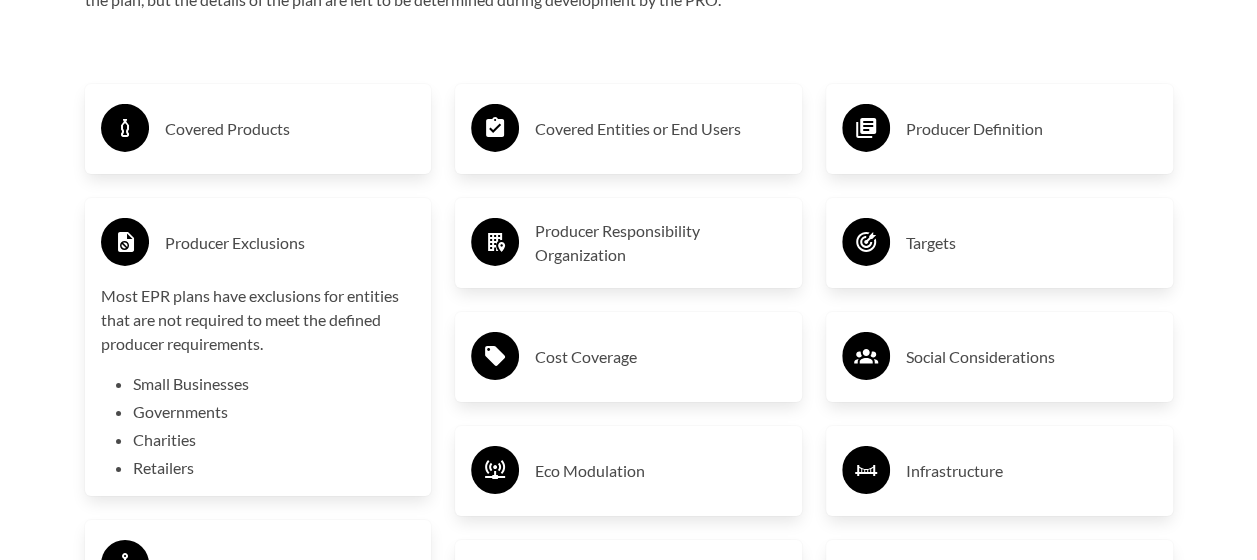 click on "Producer Exclusions" at bounding box center (258, 243) 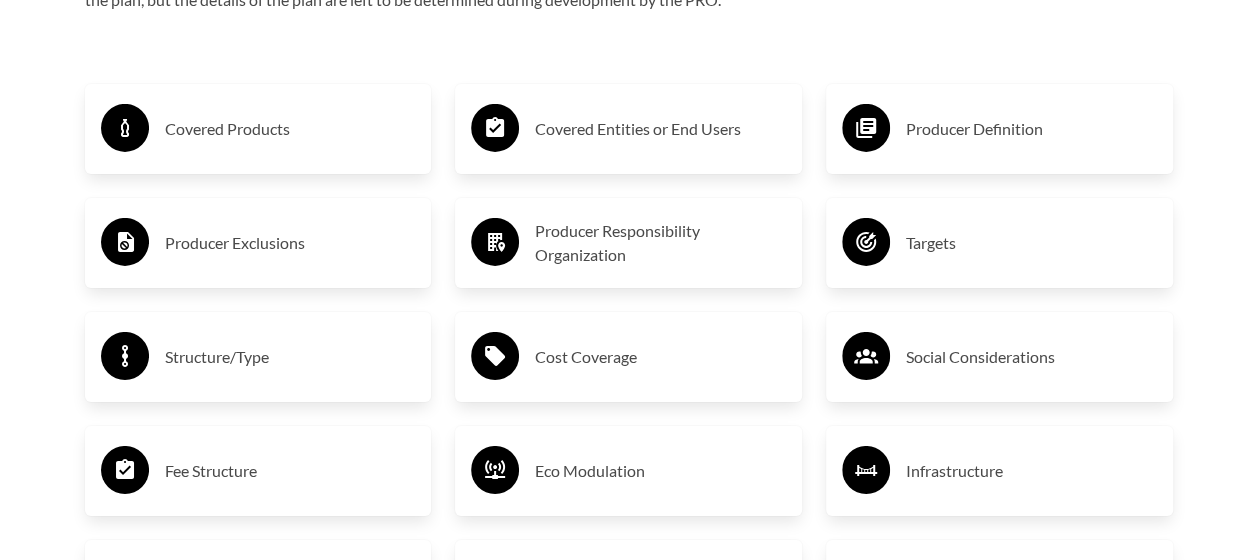 click on "Producer Exclusions" at bounding box center [258, 243] 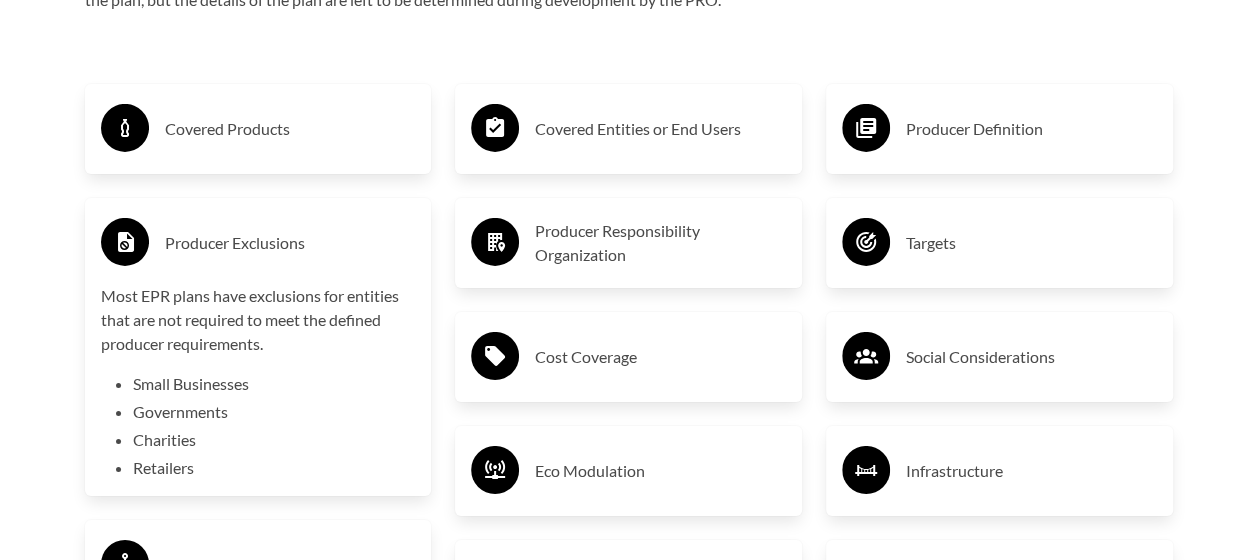 click on "Producer Exclusions" at bounding box center [258, 243] 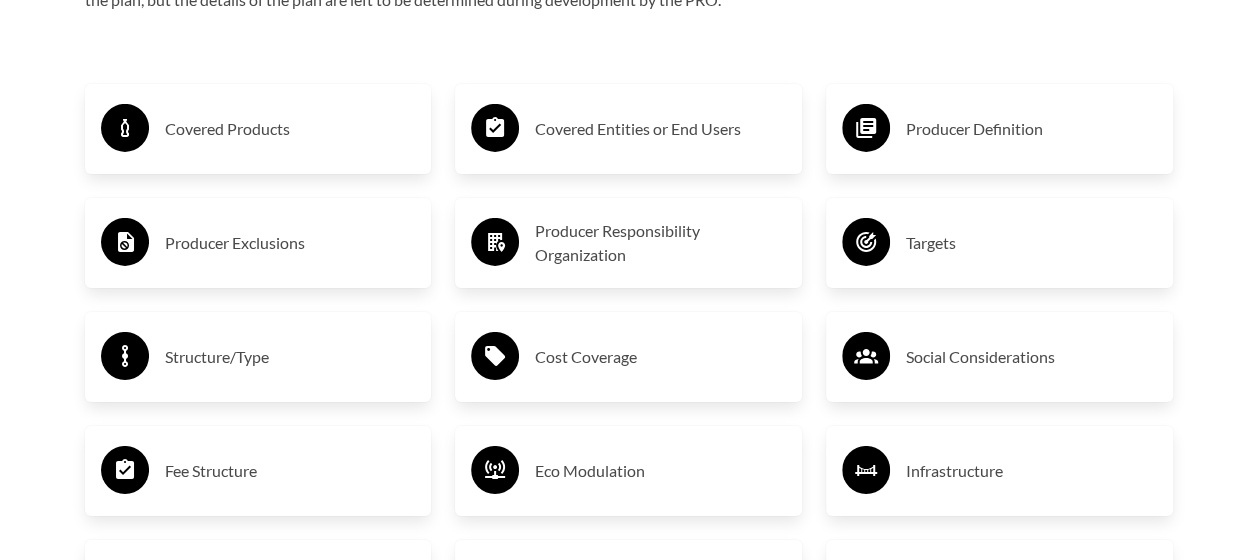 click on "Producer Responsibility Organization" at bounding box center (660, 243) 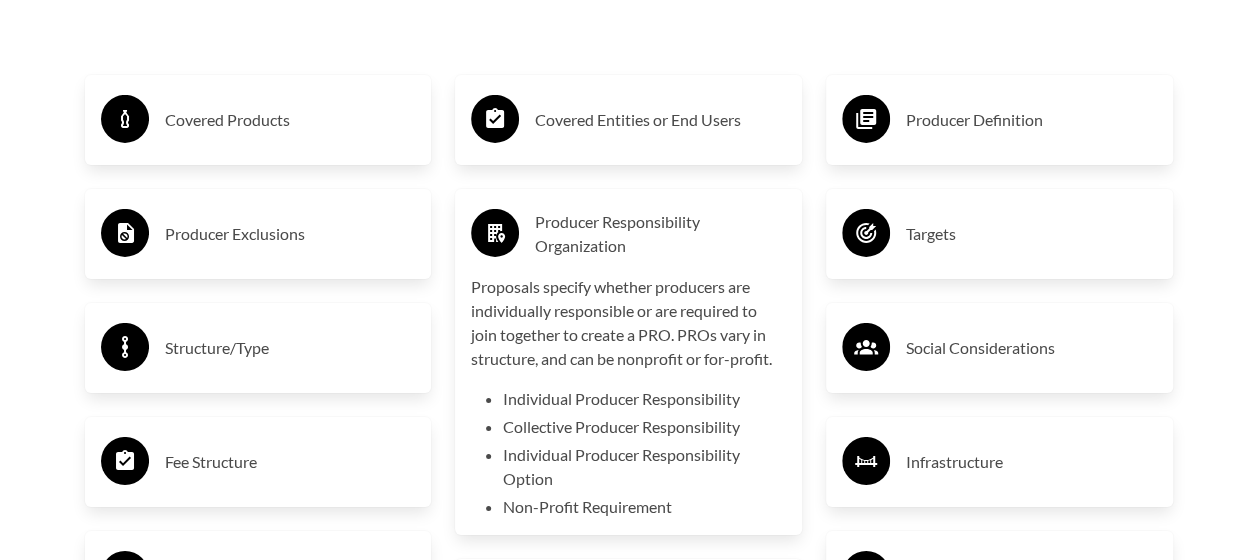 scroll, scrollTop: 3245, scrollLeft: 0, axis: vertical 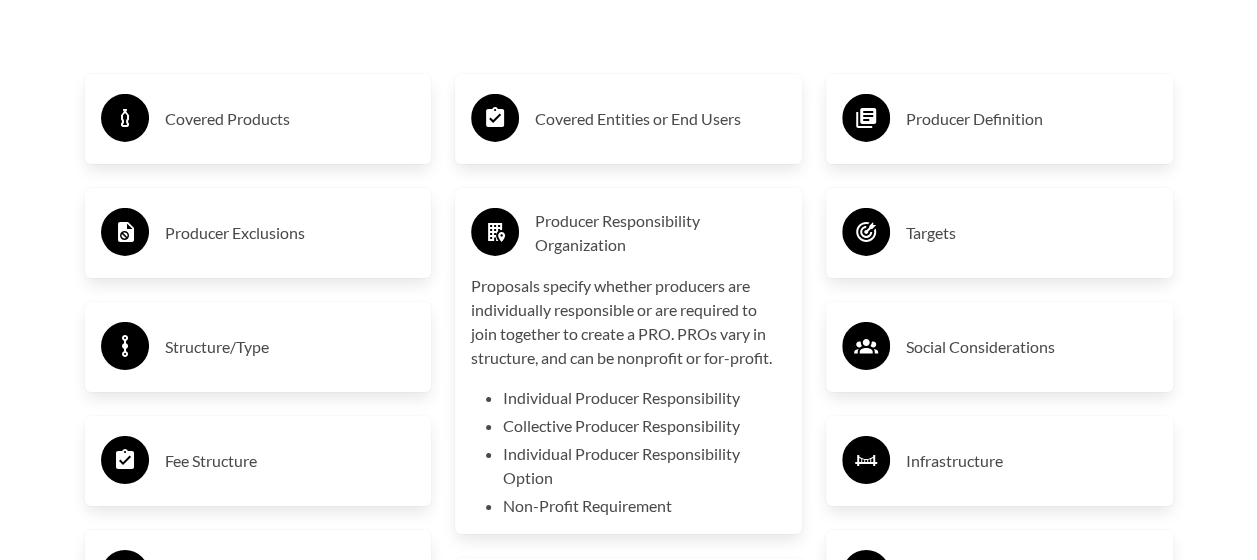 click on "Targets" at bounding box center [1031, 233] 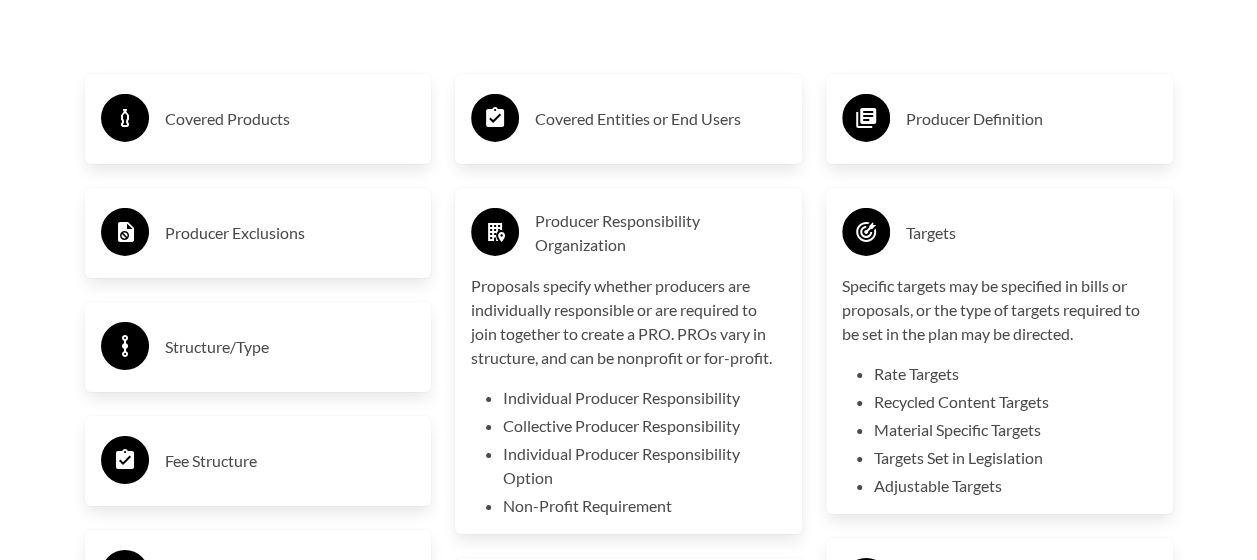 click on "Producer Responsibility Organization" at bounding box center (660, 233) 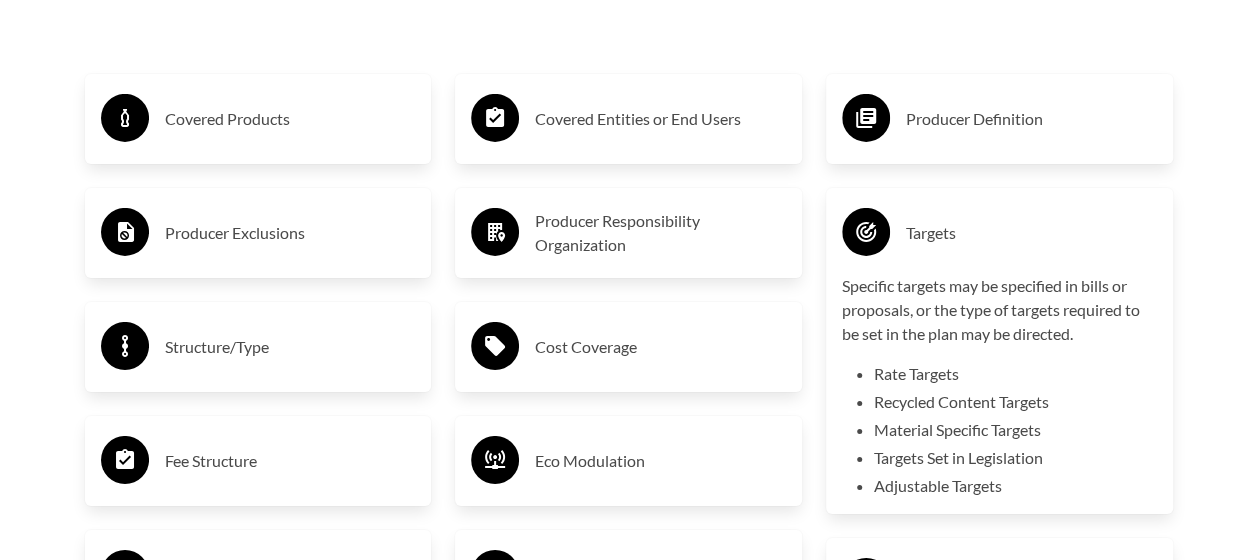 click on "Targets" at bounding box center (1031, 233) 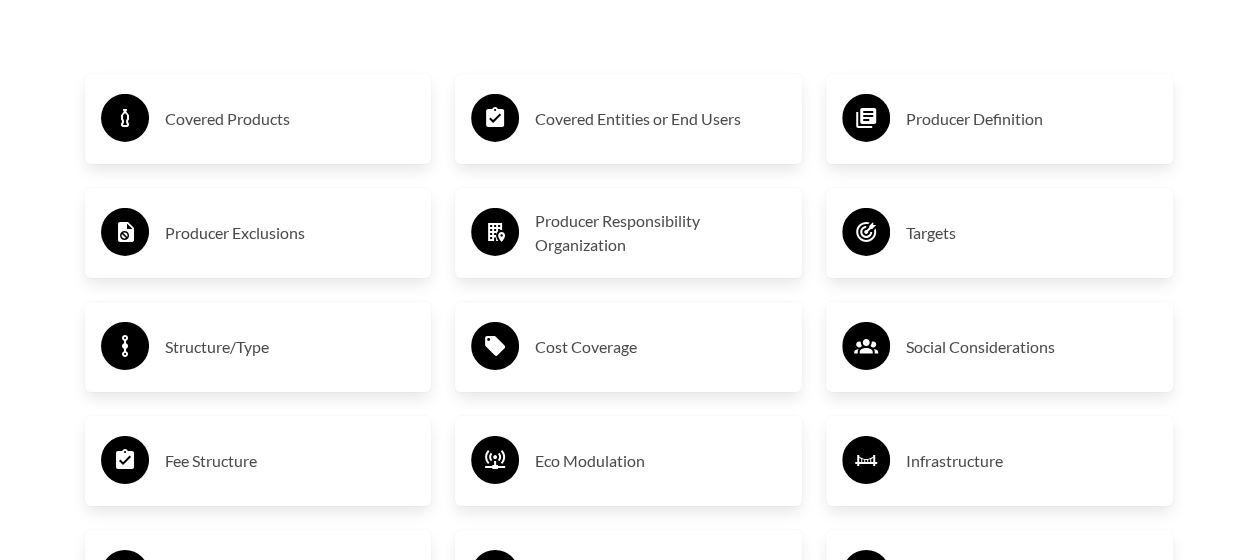 click on "Structure/Type" at bounding box center (290, 347) 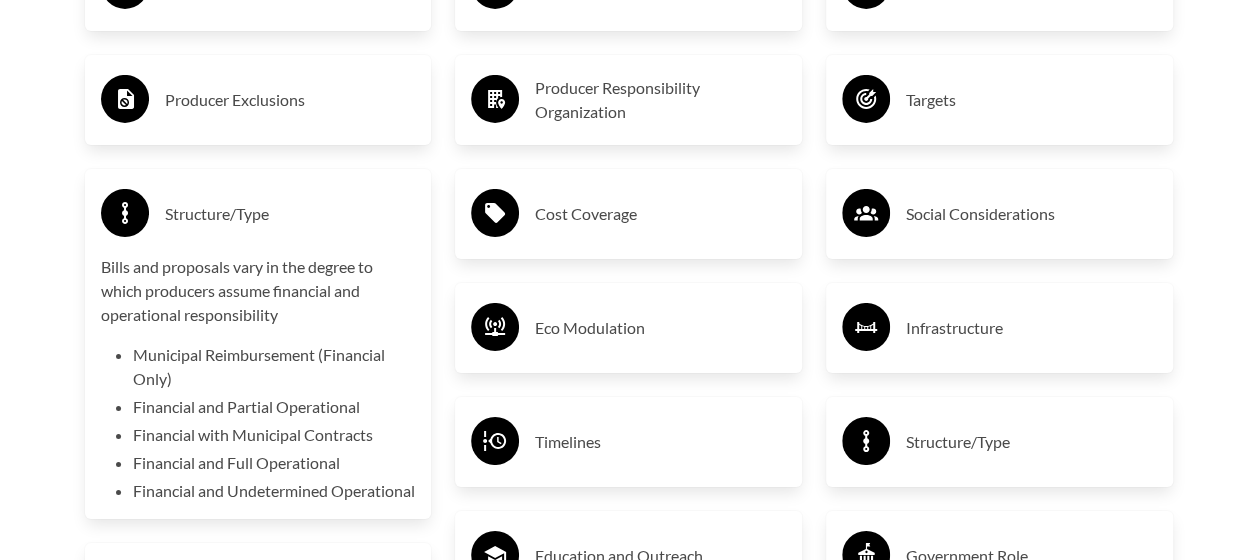 scroll, scrollTop: 3379, scrollLeft: 0, axis: vertical 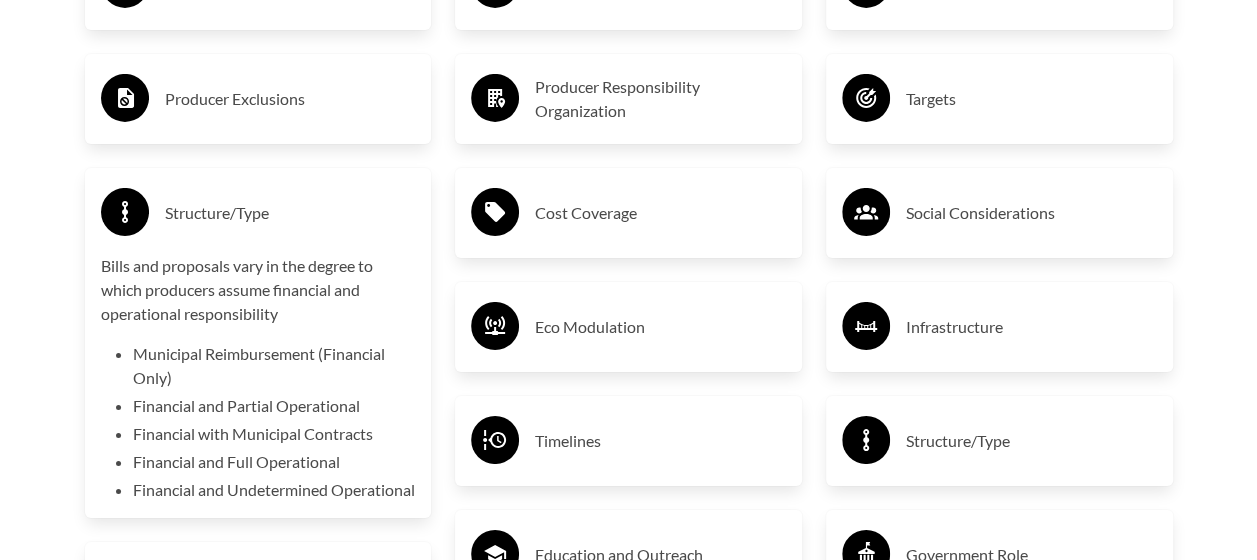 click on "Structure/Type" at bounding box center (290, 213) 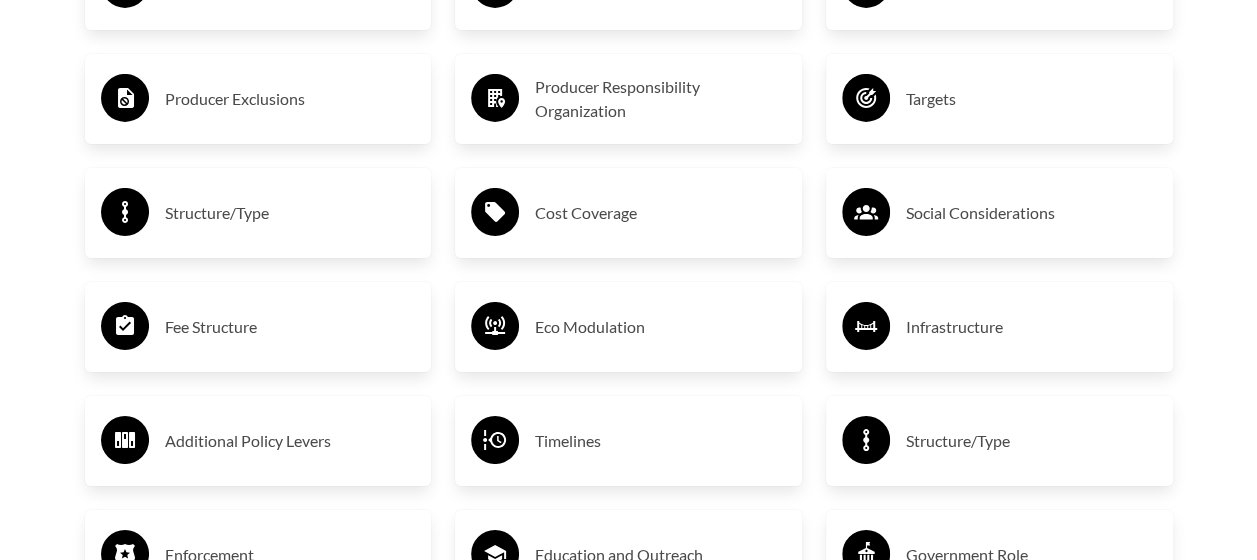click on "Cost Coverage" at bounding box center [628, 213] 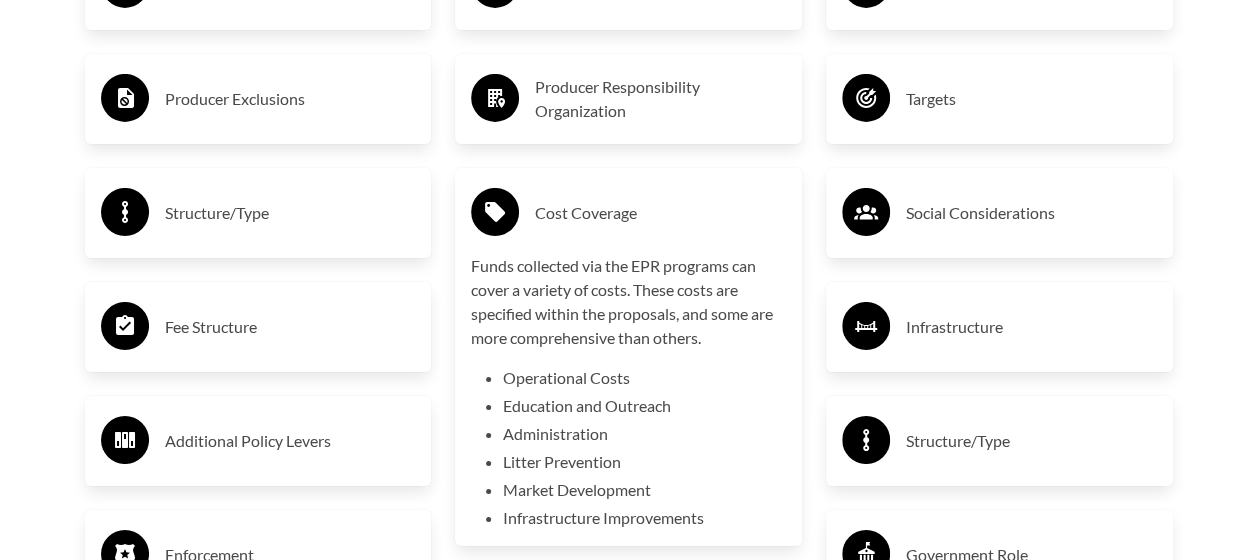 click on "Cost Coverage" at bounding box center [628, 213] 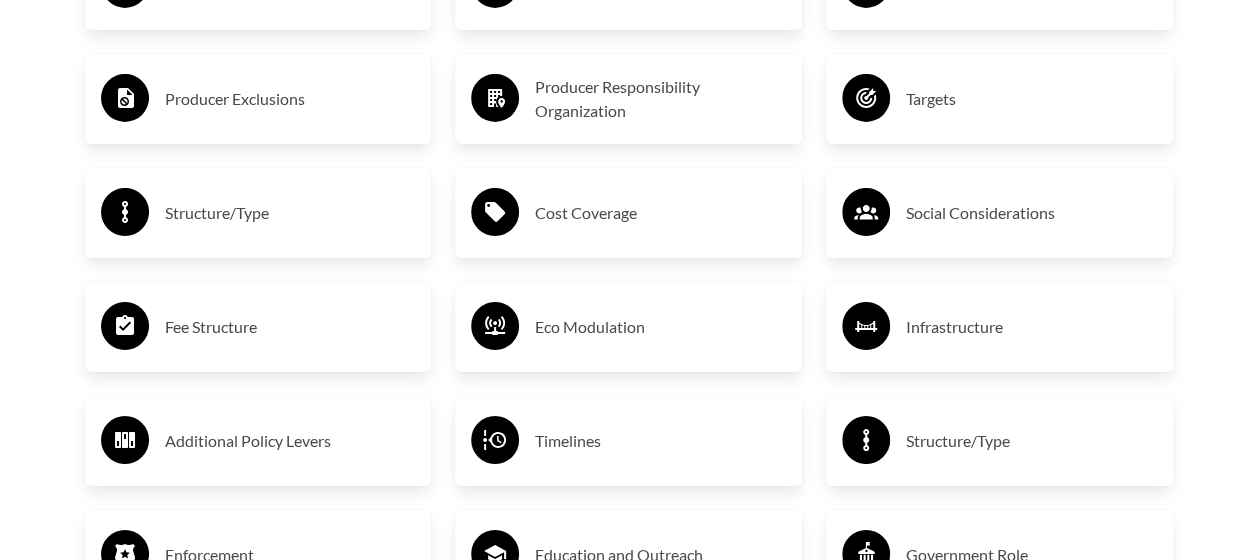 click on "Social Considerations" at bounding box center (1031, 213) 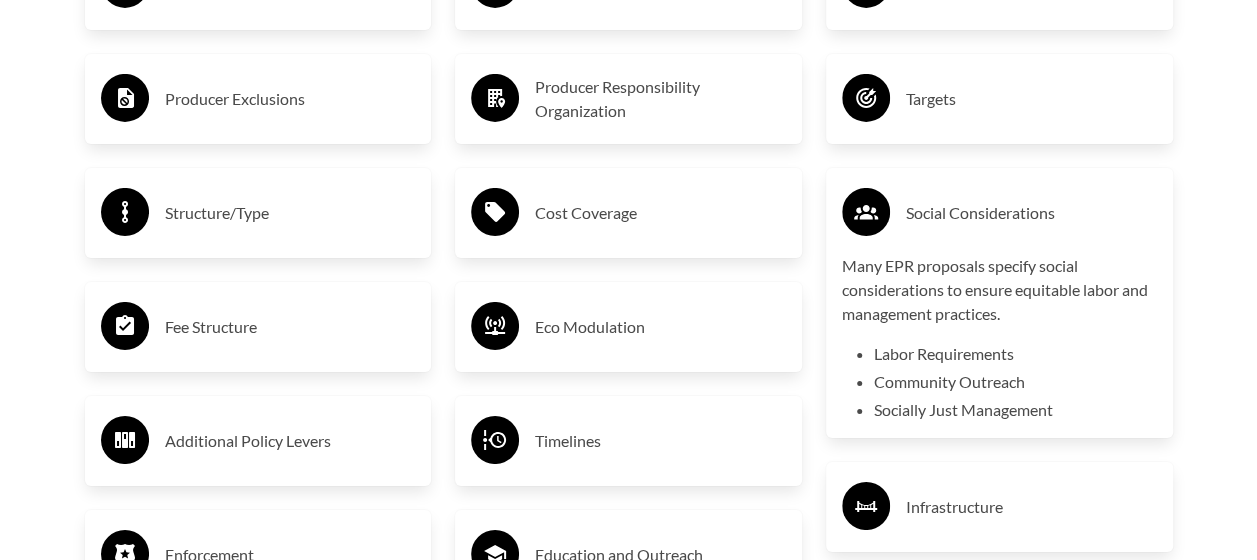 click on "Social Considerations" at bounding box center (1031, 213) 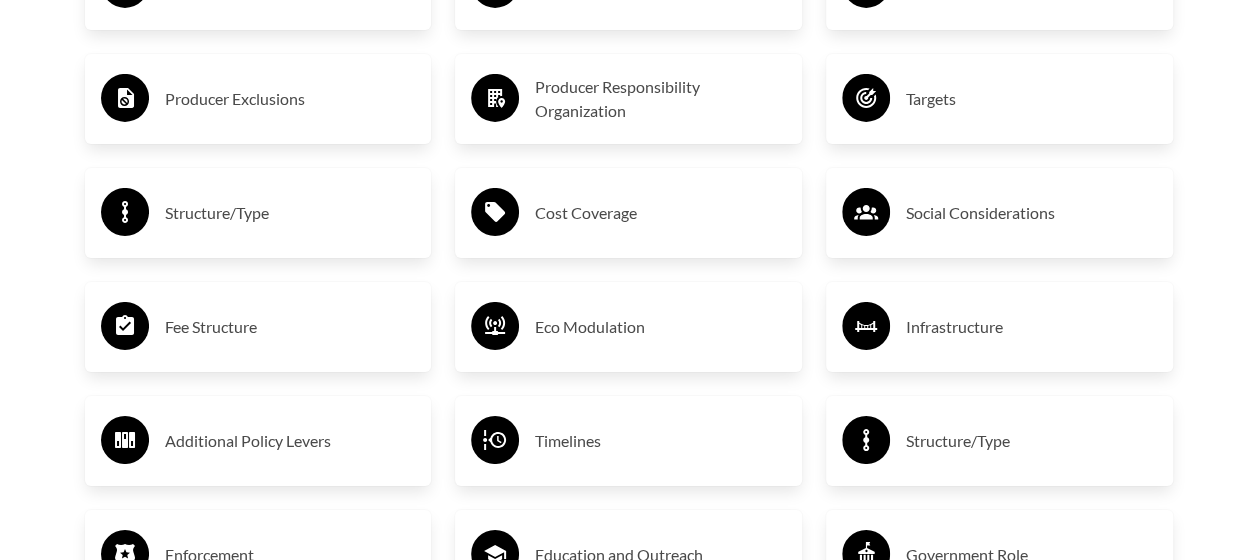 click on "Fee Structure" at bounding box center [258, 327] 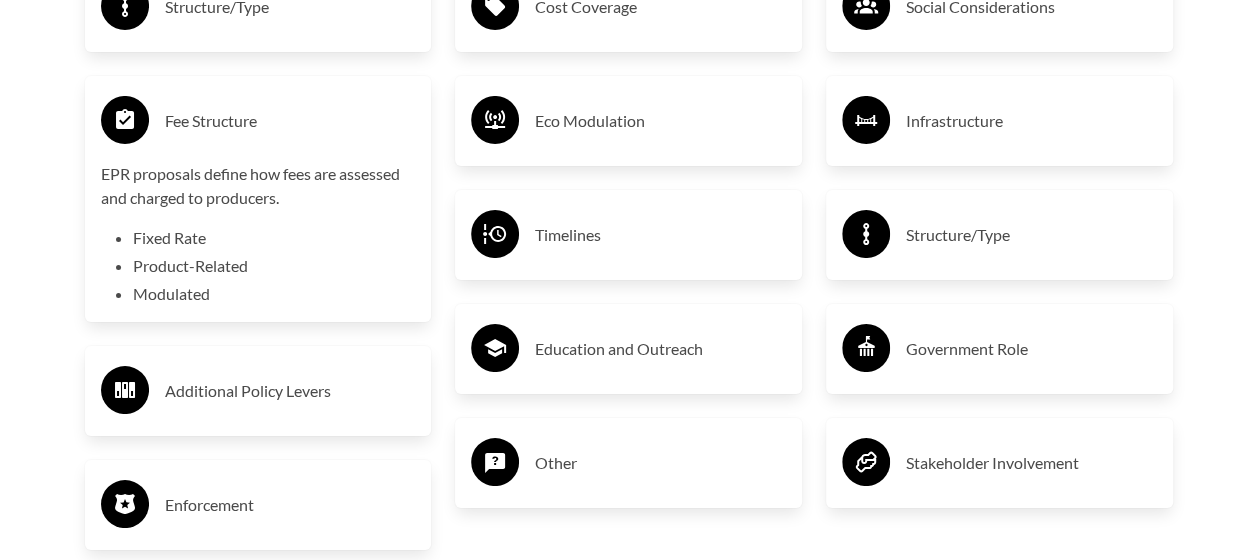 scroll, scrollTop: 3588, scrollLeft: 0, axis: vertical 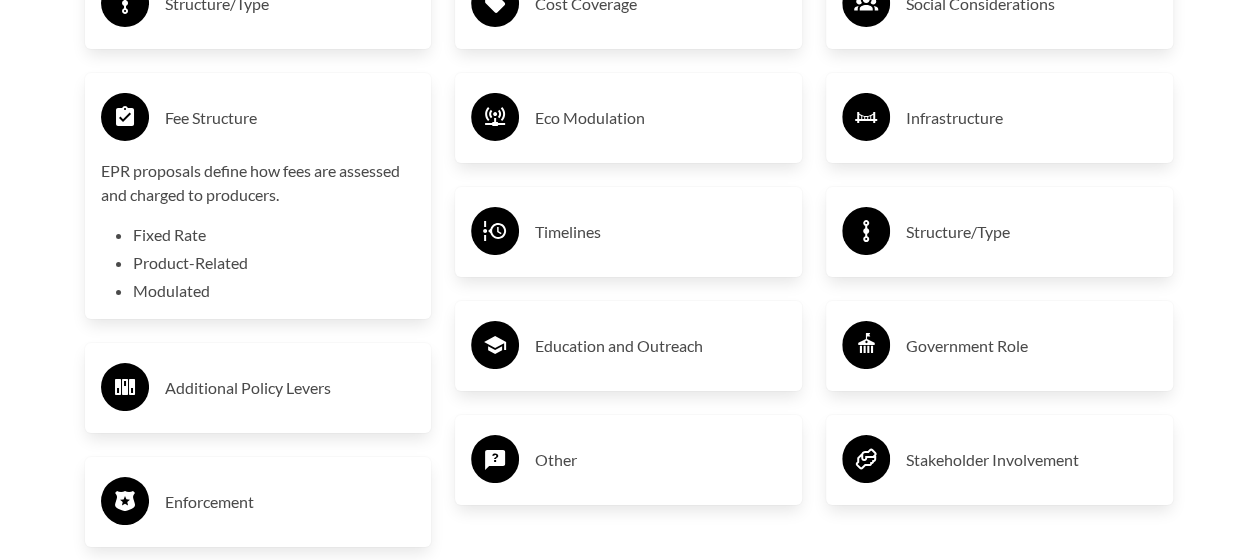 click on "Fee Structure" at bounding box center (290, 118) 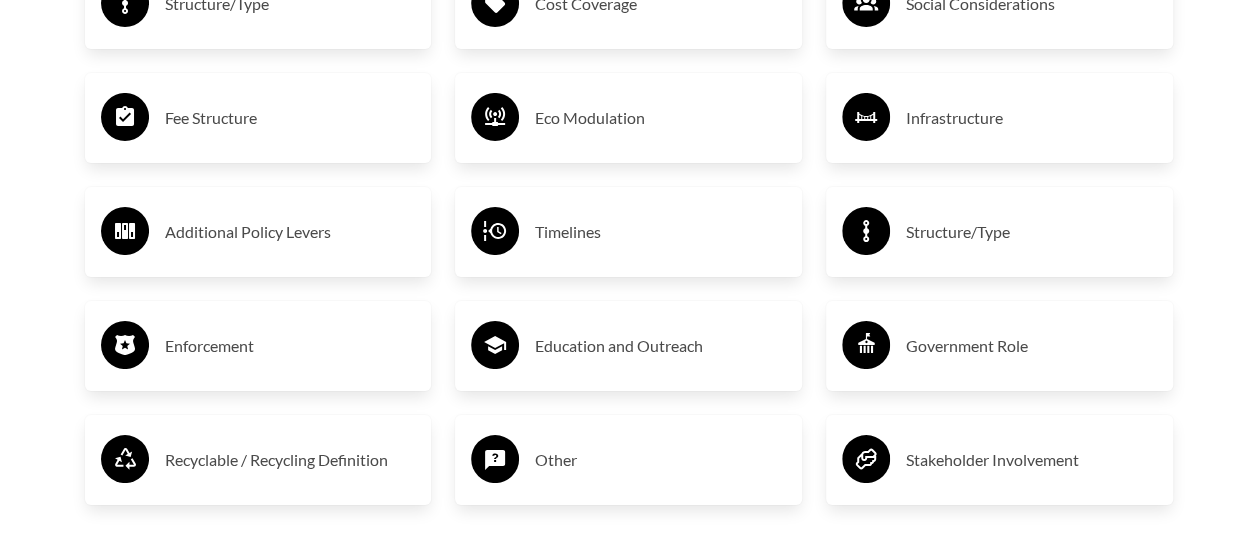 click on "Eco Modulation" at bounding box center [660, 118] 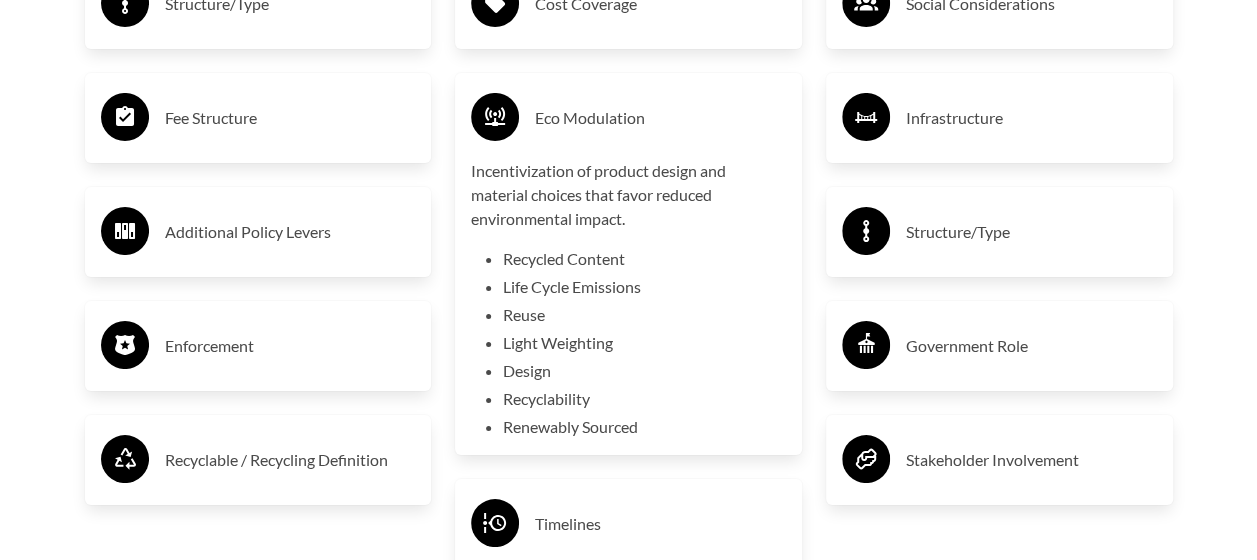 click on "Eco Modulation" at bounding box center (660, 118) 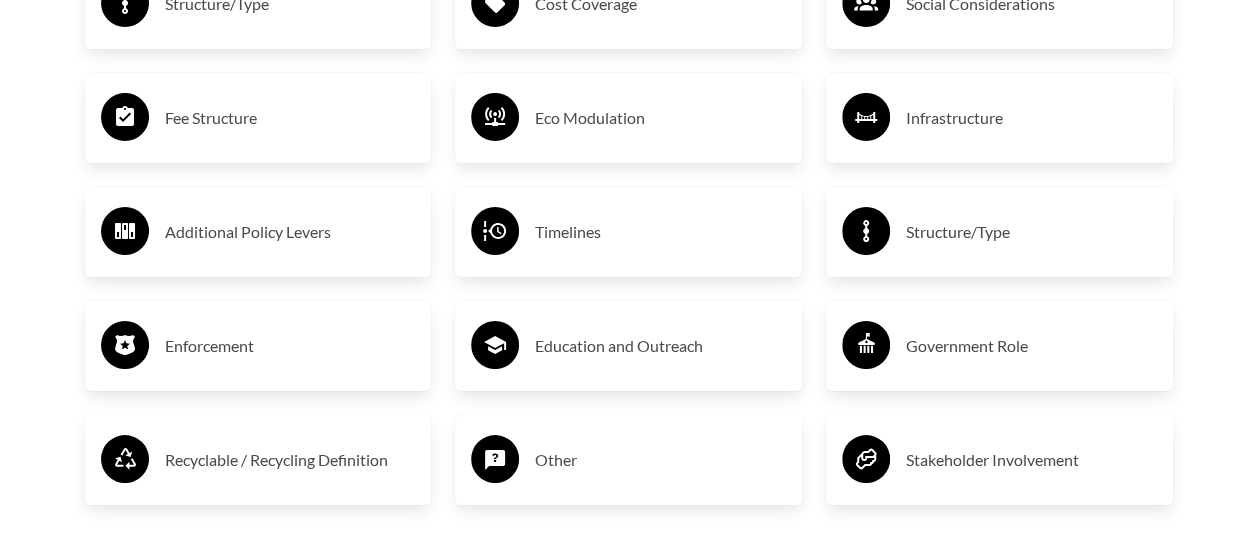 click on "Infrastructure" at bounding box center (1031, 118) 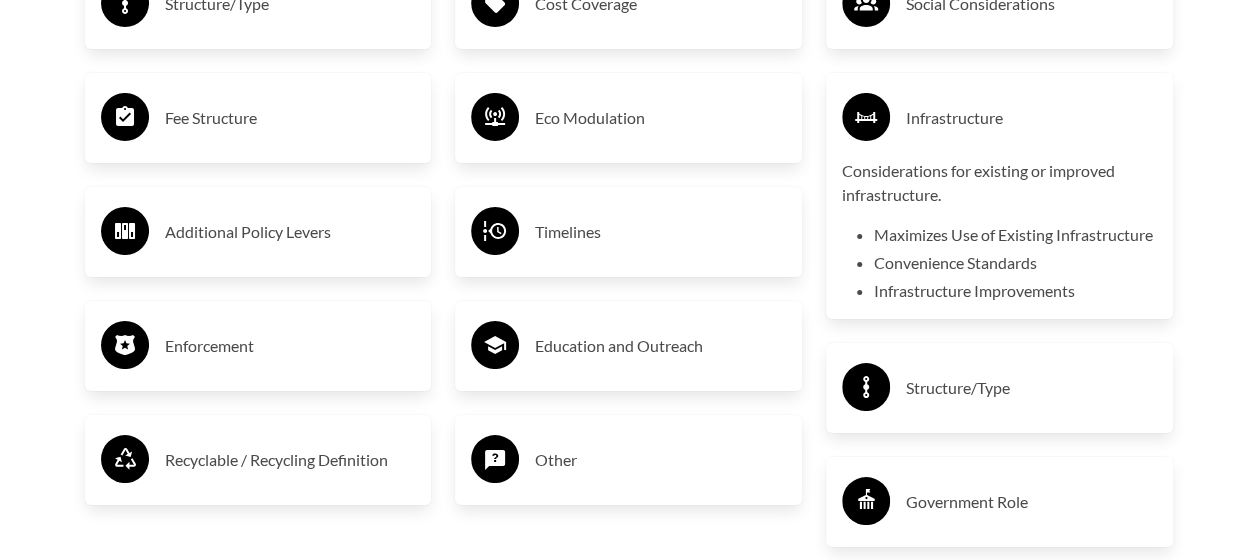 click on "Infrastructure" at bounding box center [1031, 118] 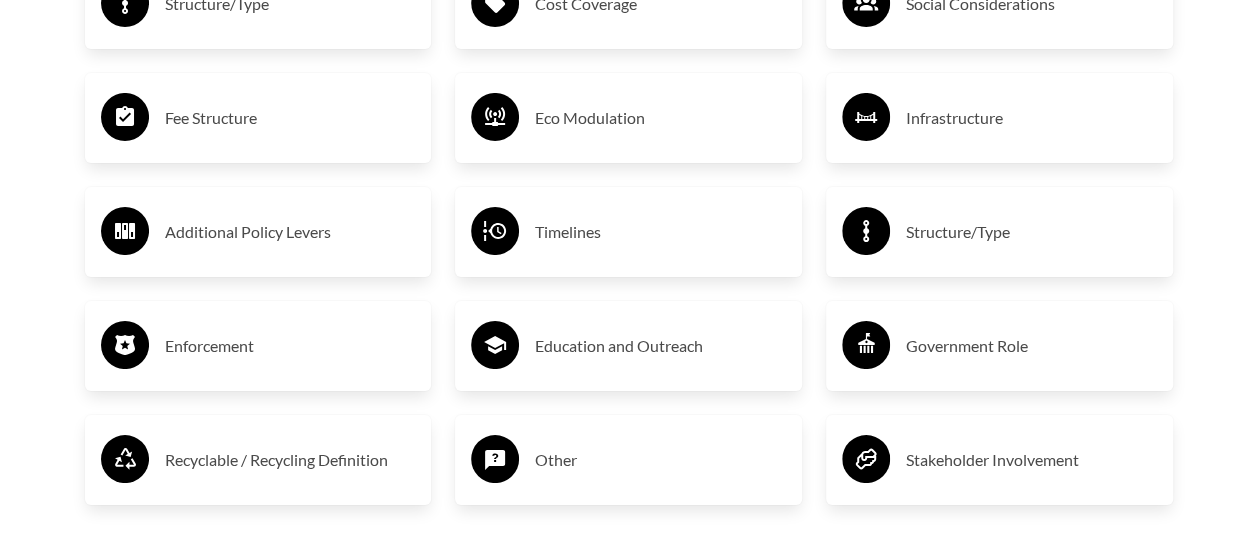 click on "Additional Policy Levers" at bounding box center (290, 232) 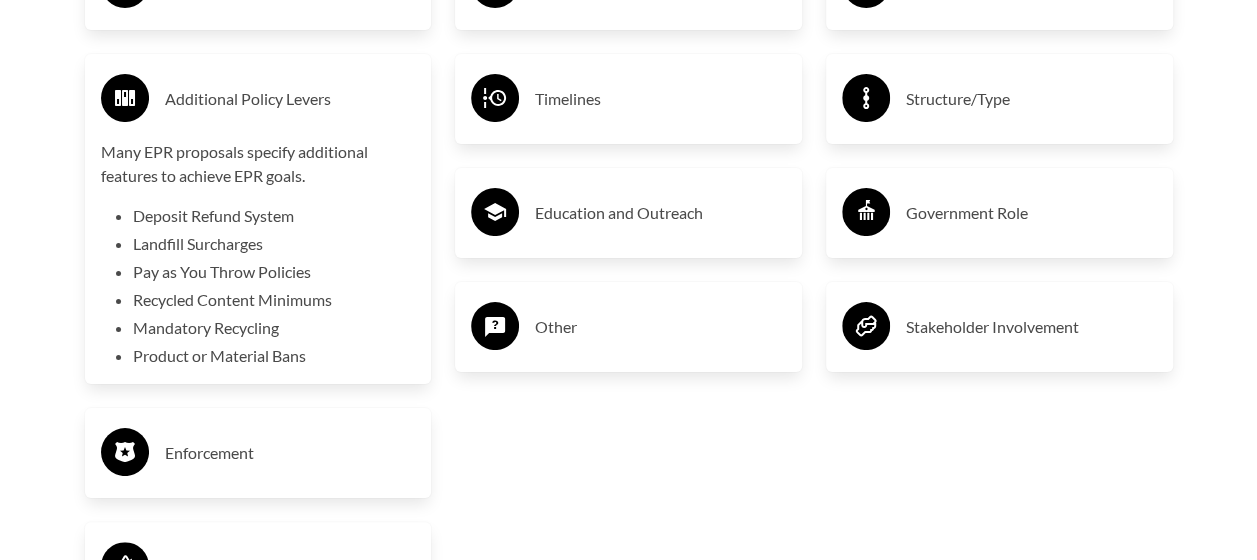 scroll, scrollTop: 3723, scrollLeft: 0, axis: vertical 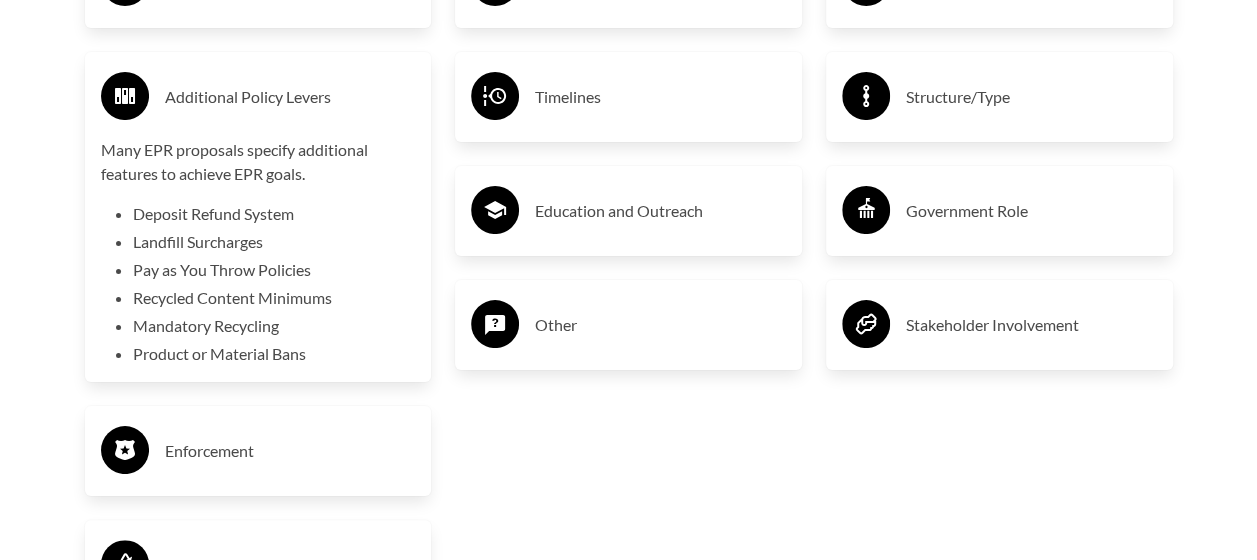 click on "Timelines" at bounding box center (660, 97) 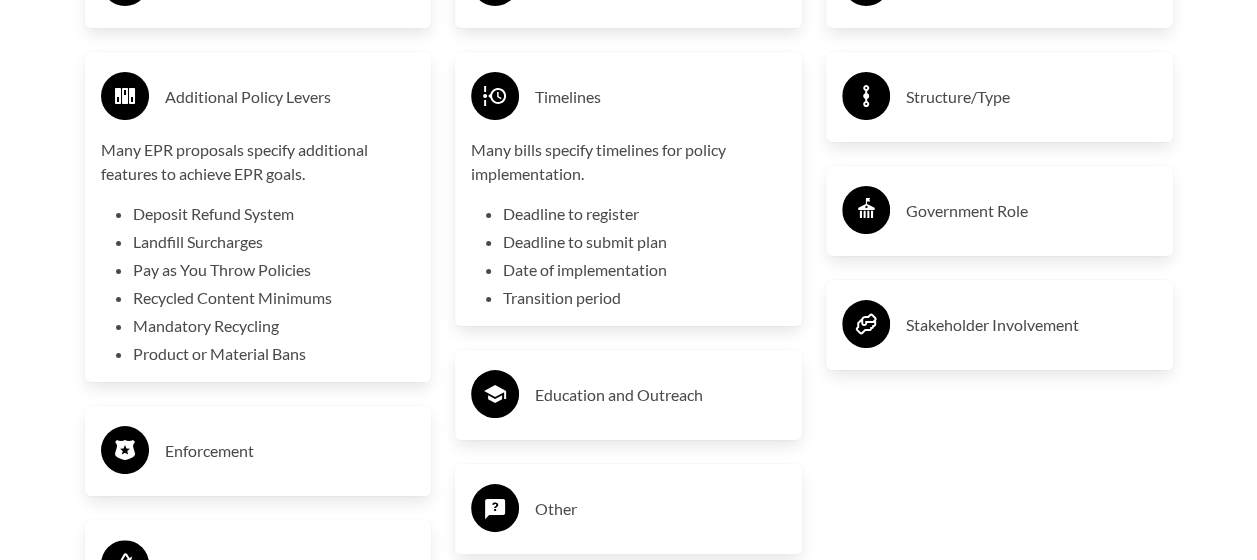 click on "Additional Policy Levers" at bounding box center (258, 97) 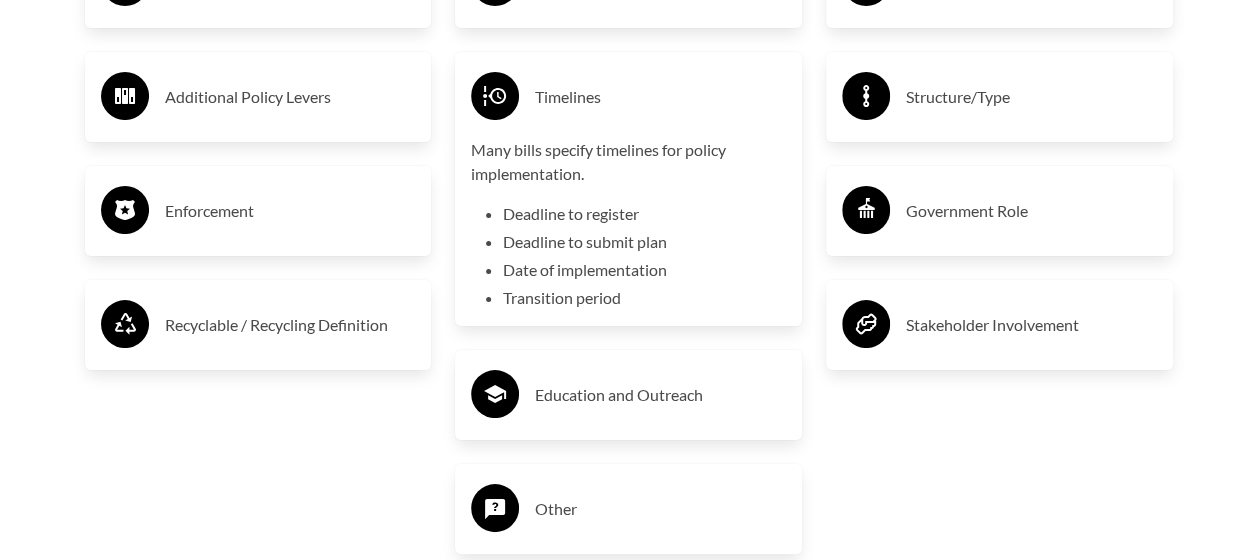 click on "Timelines" at bounding box center [660, 97] 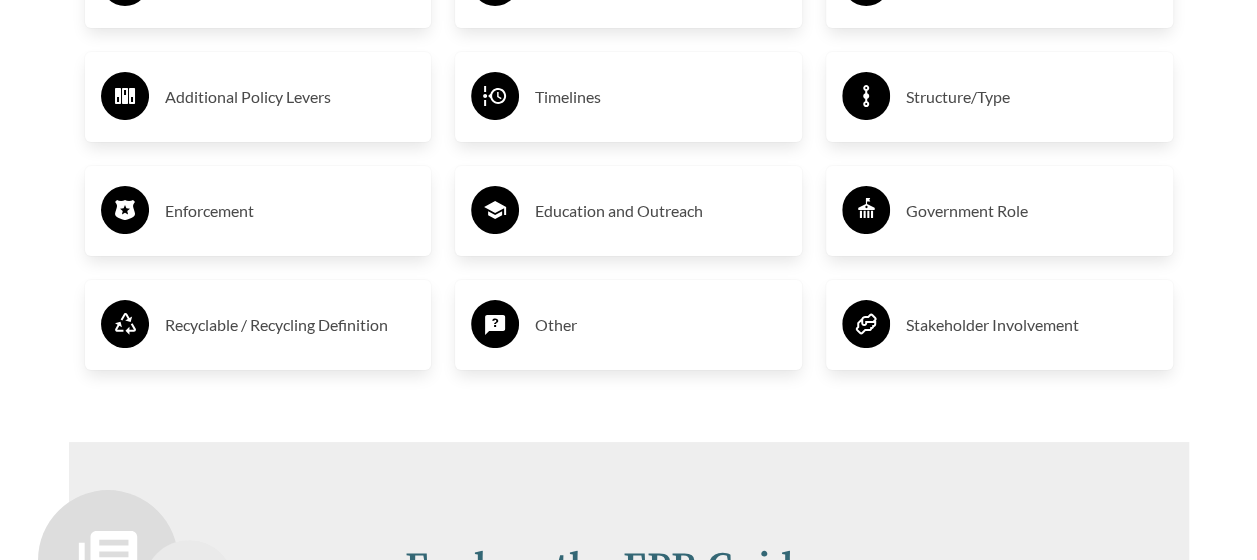 click on "Structure/Type" at bounding box center (999, 97) 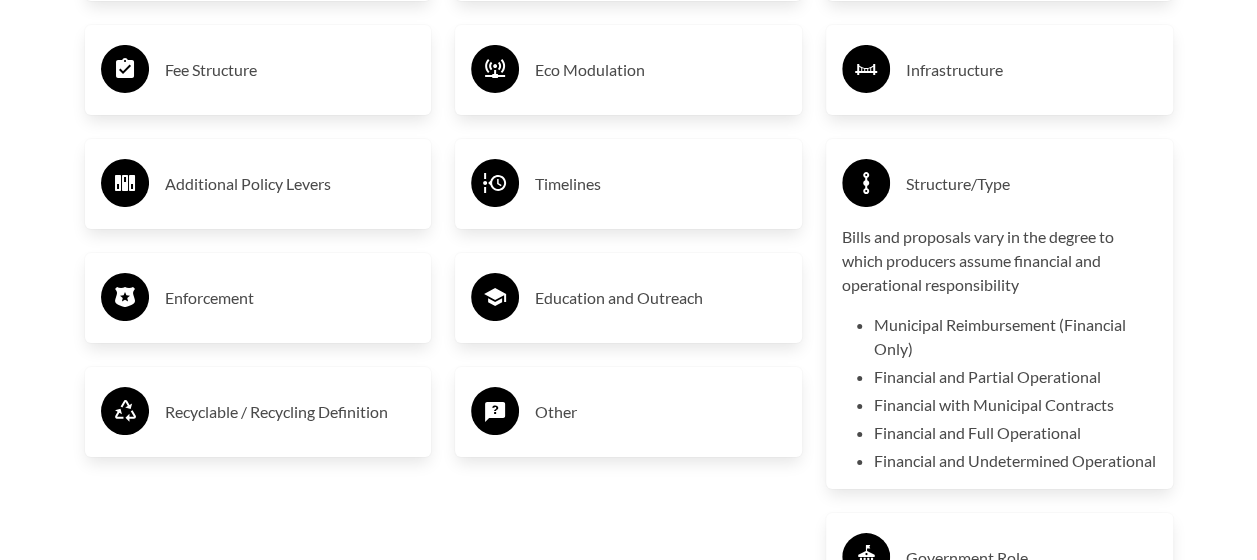 scroll, scrollTop: 3638, scrollLeft: 0, axis: vertical 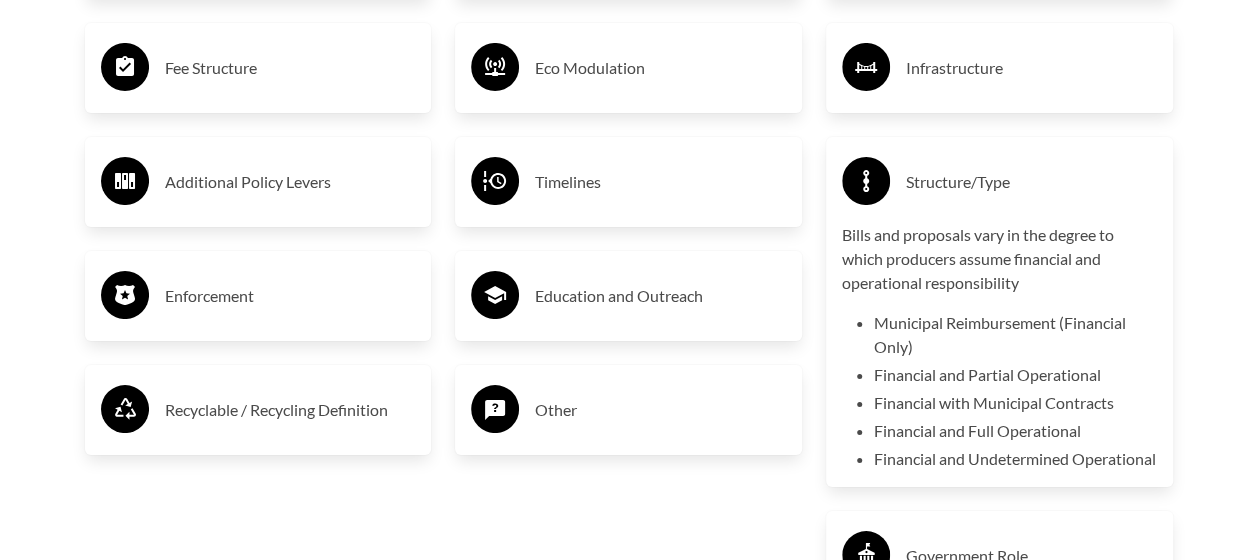 click on "Structure/Type" at bounding box center [1031, 182] 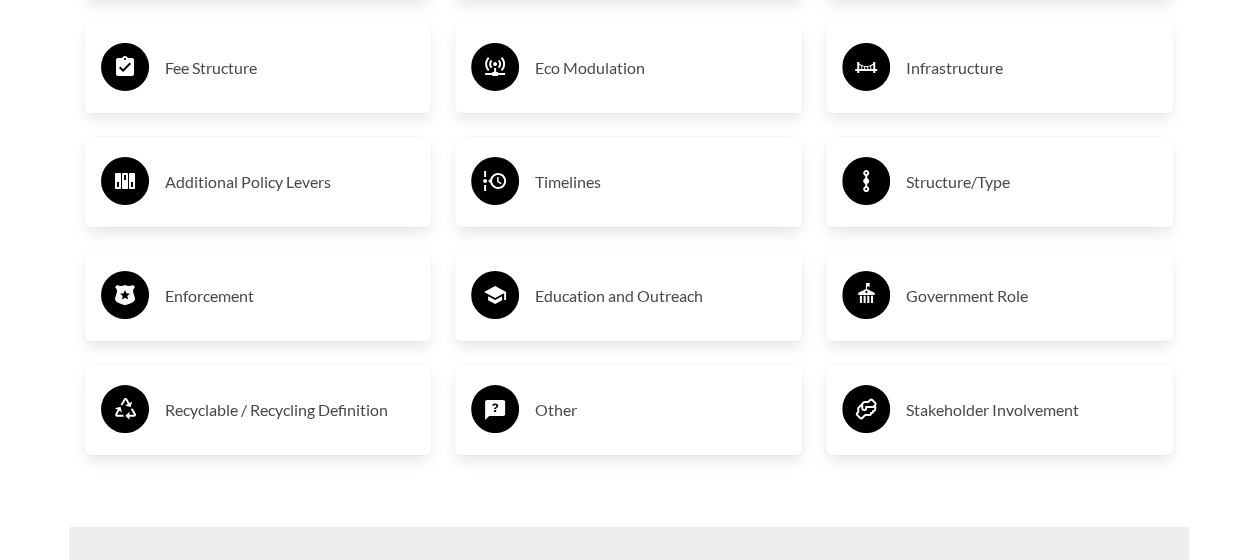 click on "Enforcement" at bounding box center (290, 296) 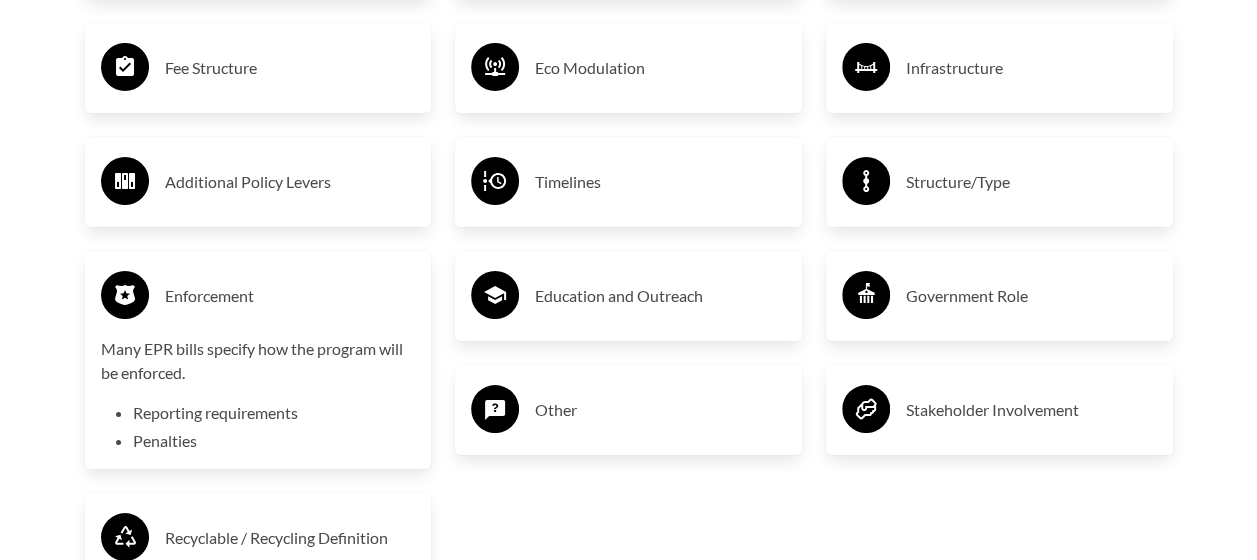 click on "Enforcement" at bounding box center (290, 296) 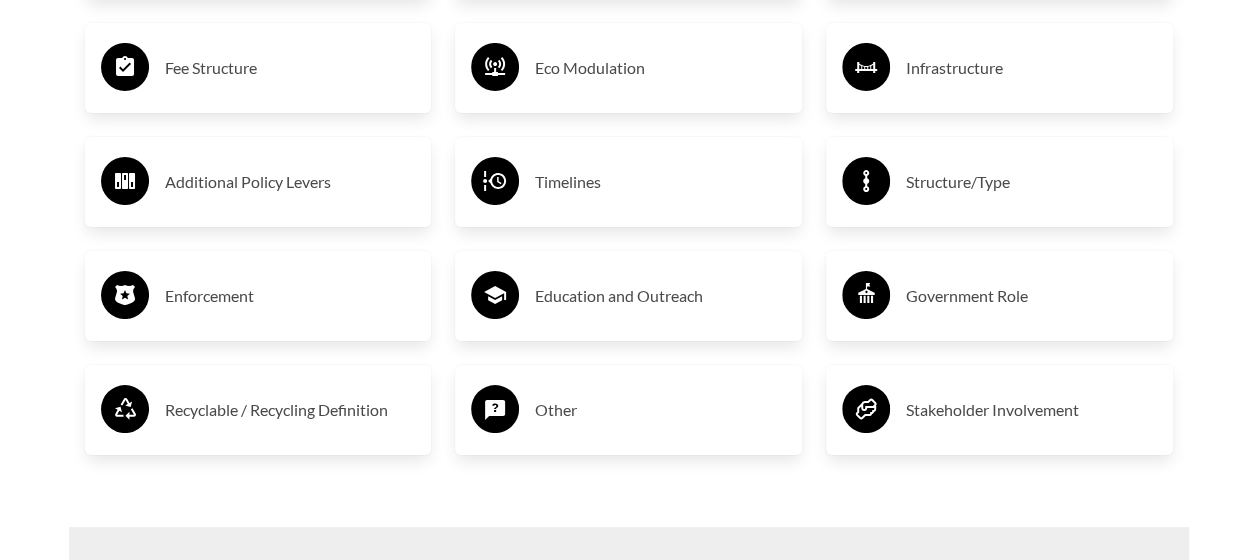 click on "Education and Outreach" at bounding box center (660, 296) 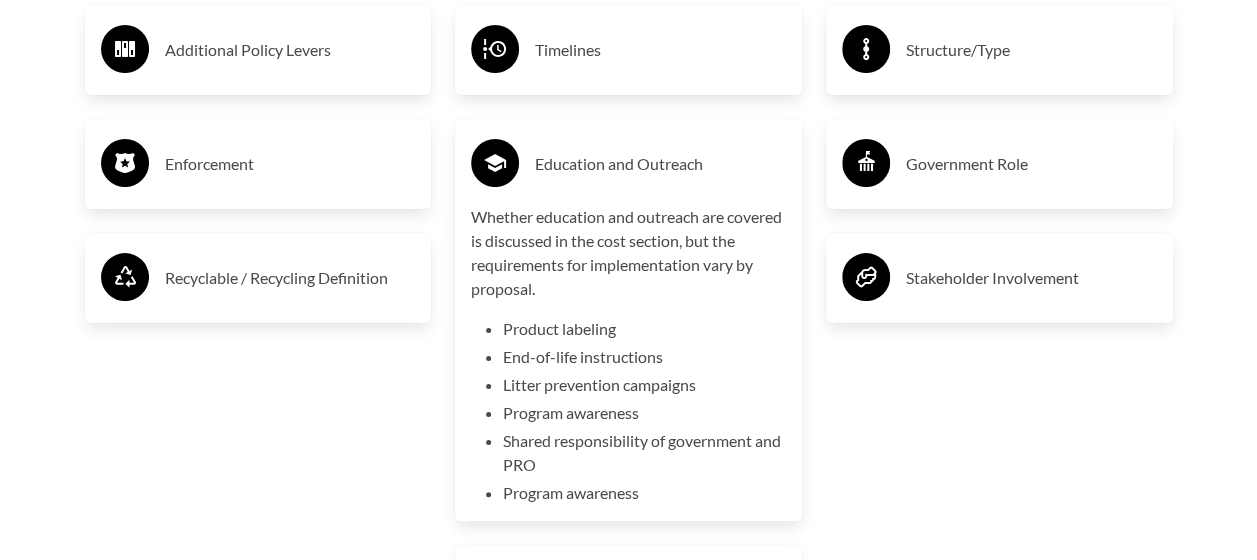 scroll, scrollTop: 3768, scrollLeft: 0, axis: vertical 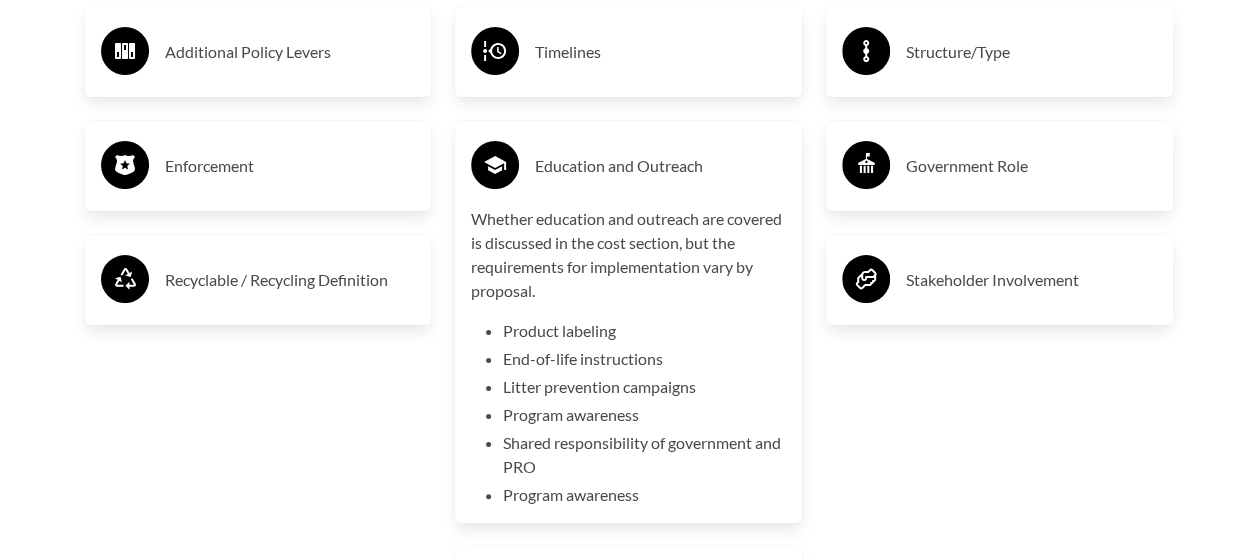 click on "Education and Outreach" at bounding box center (660, 166) 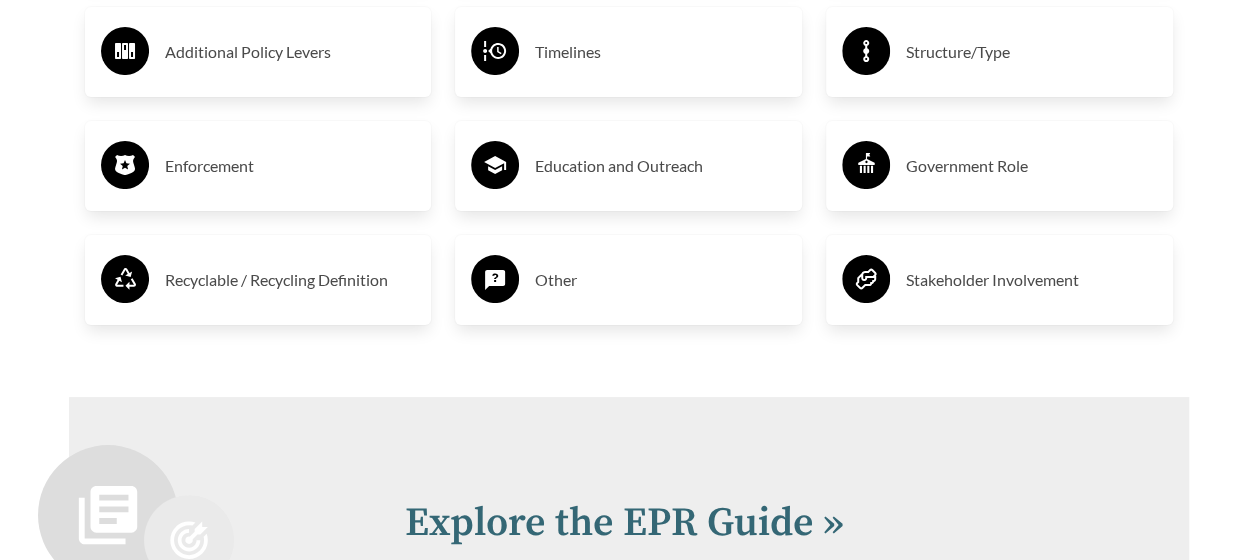 click on "Government Role" at bounding box center [999, 166] 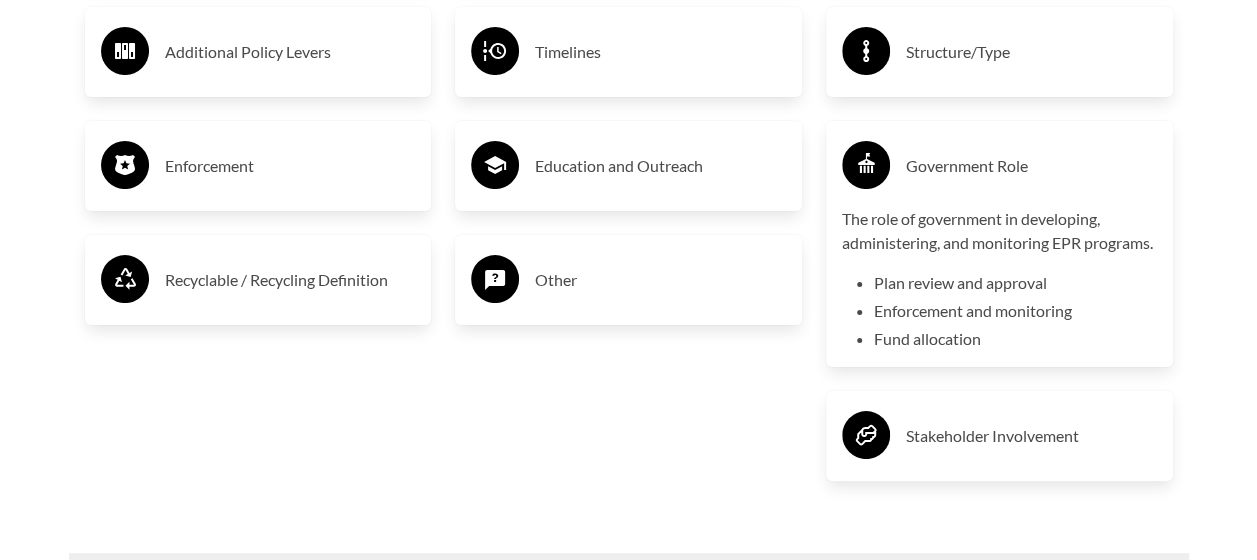 click on "Government Role" at bounding box center (1031, 166) 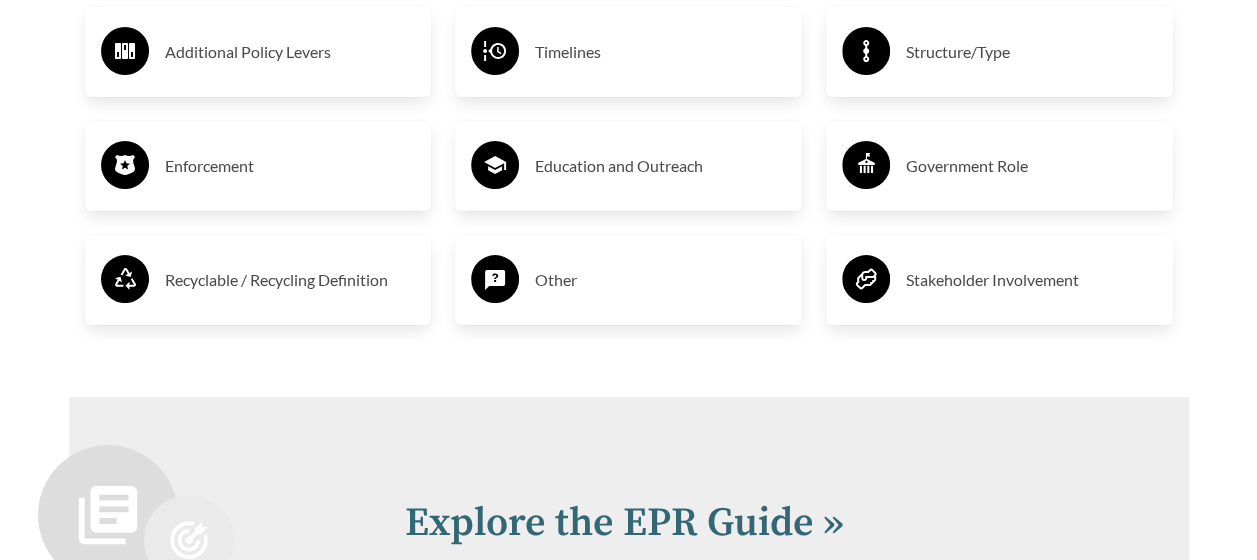 click on "Recyclable / Recycling Definition" at bounding box center [258, 280] 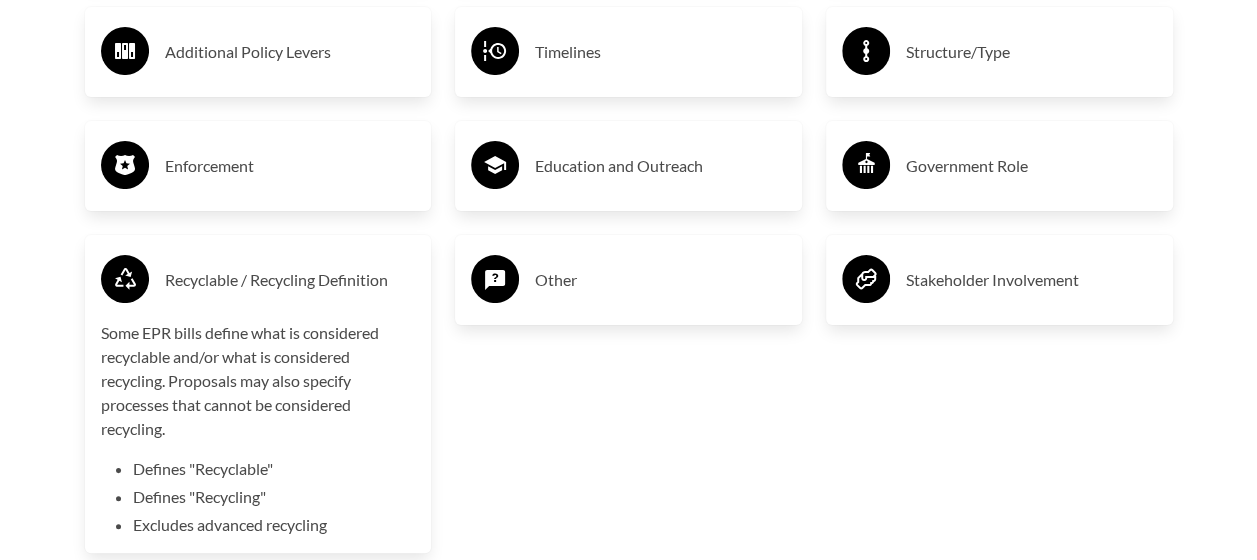 scroll, scrollTop: 3840, scrollLeft: 0, axis: vertical 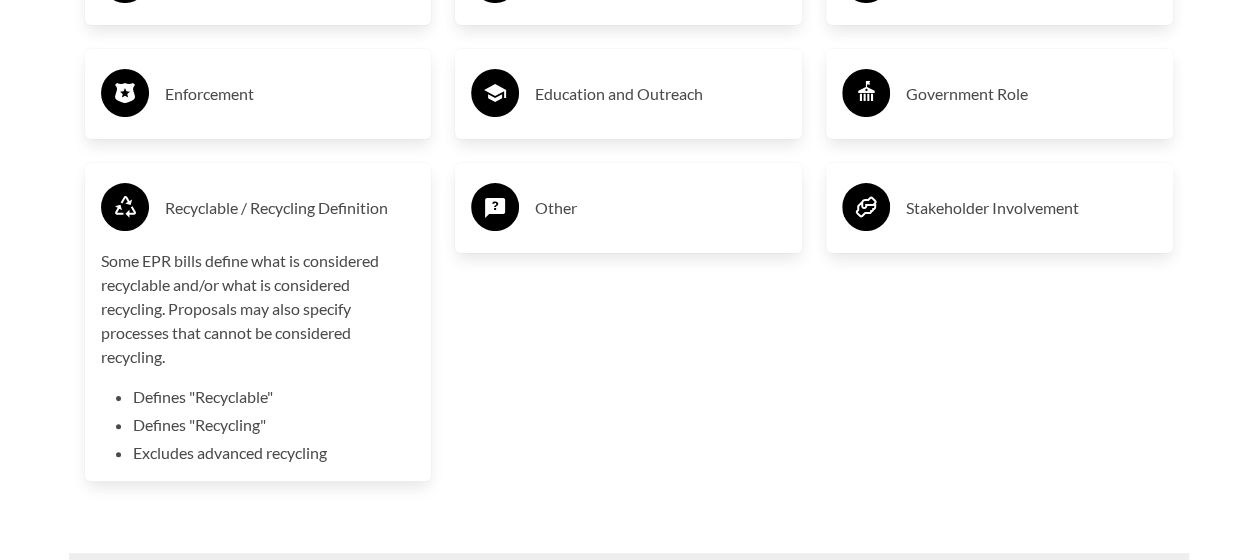 click on "Excludes advanced recycling" at bounding box center (274, 453) 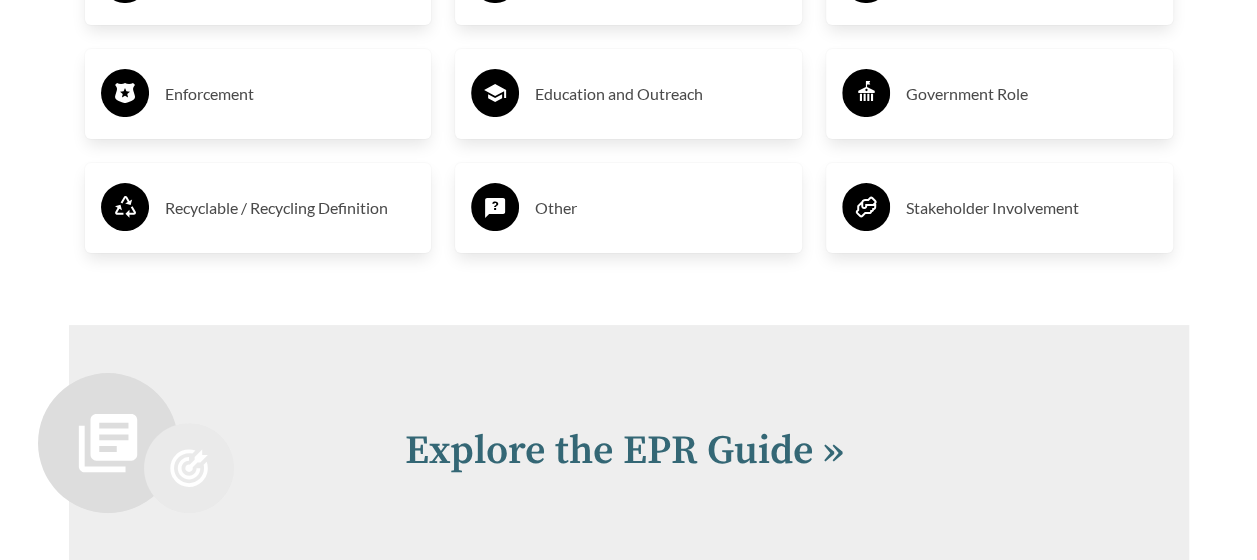 click on "Other" at bounding box center [660, 208] 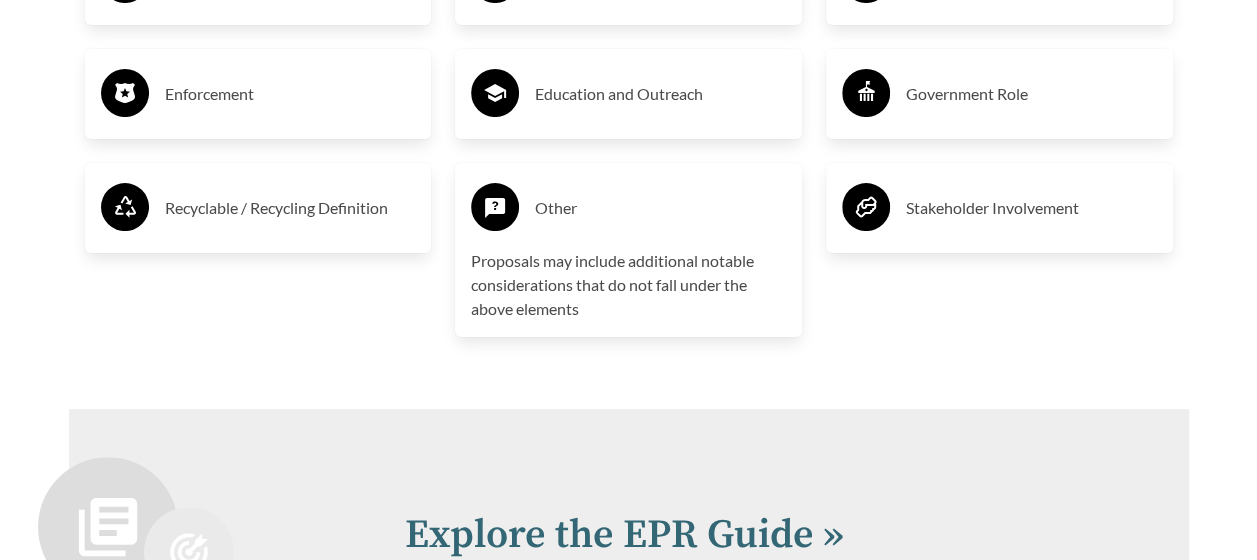 click on "Other" at bounding box center (660, 208) 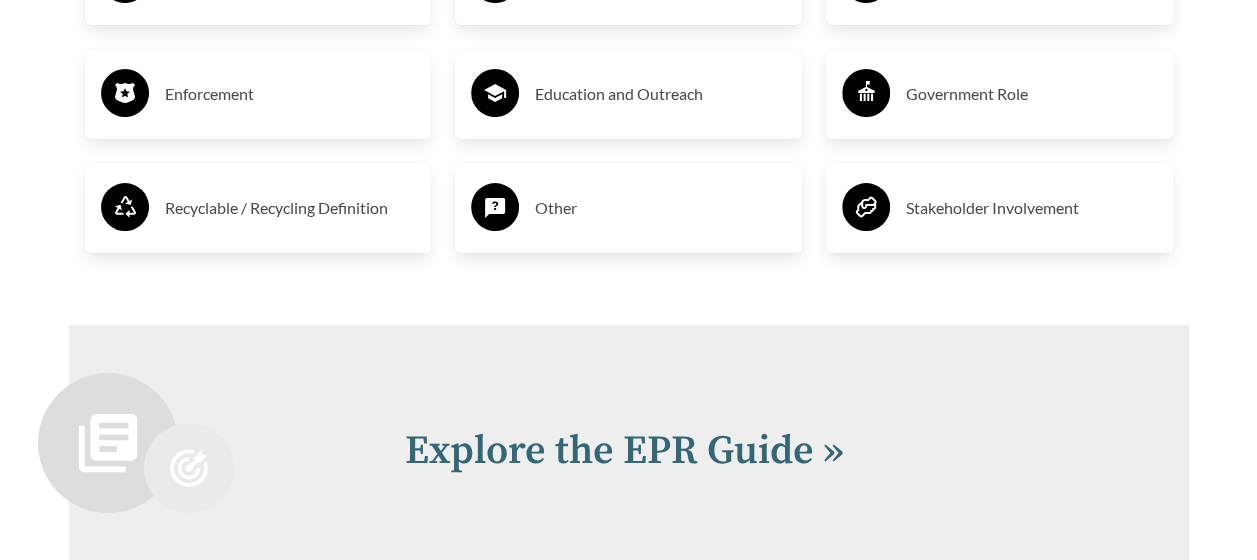 click on "Stakeholder Involvement" at bounding box center (1031, 208) 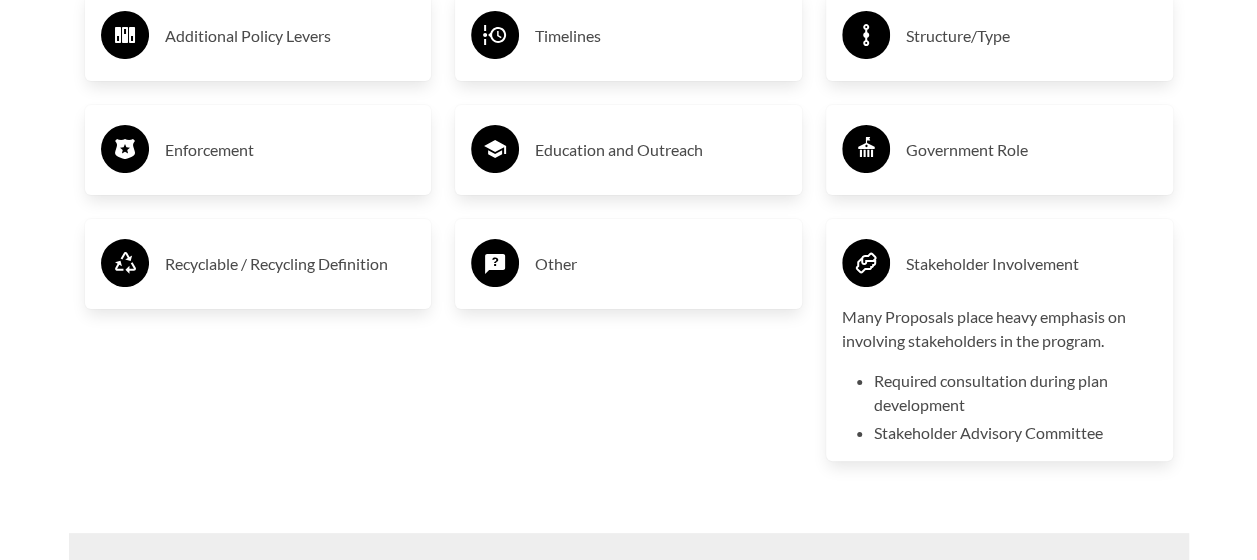 click on "Stakeholder Involvement" at bounding box center [1031, 264] 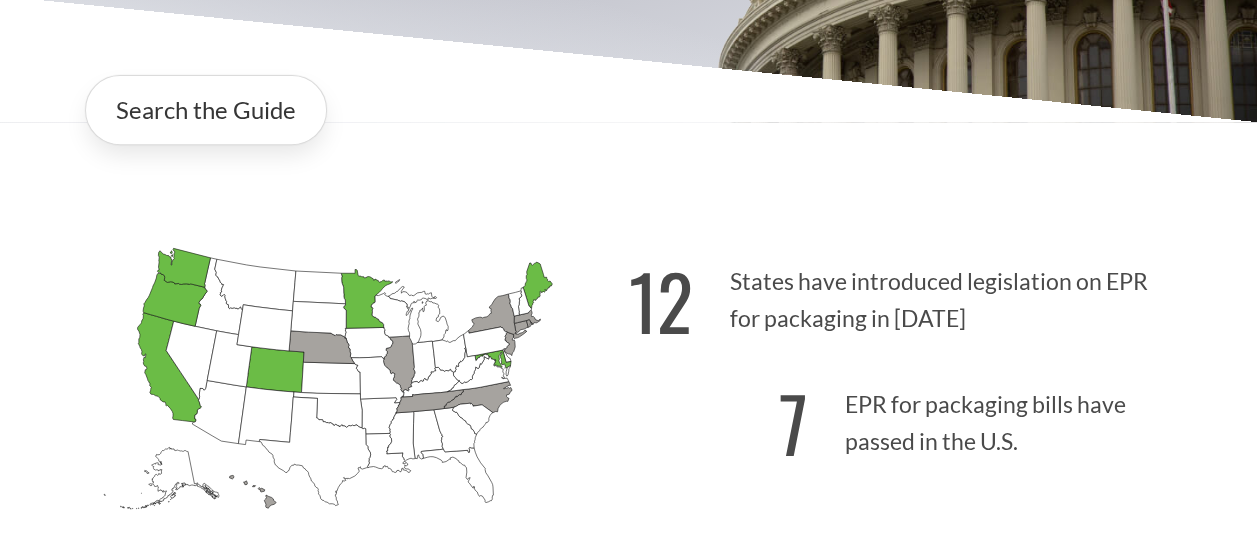 scroll, scrollTop: 371, scrollLeft: 0, axis: vertical 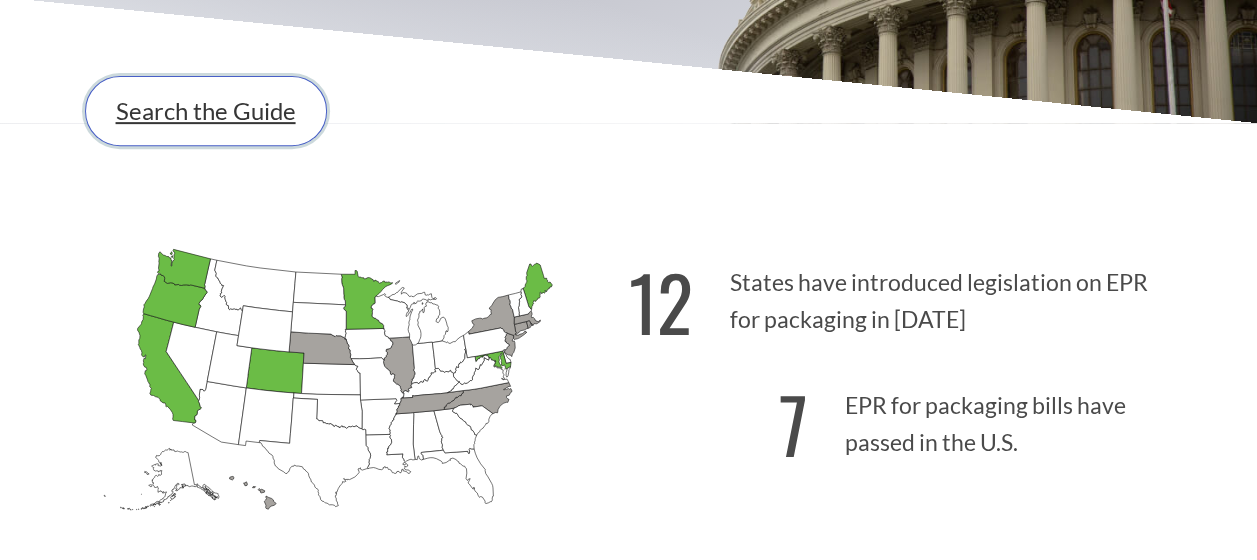 click on "Search the Guide" at bounding box center (206, 111) 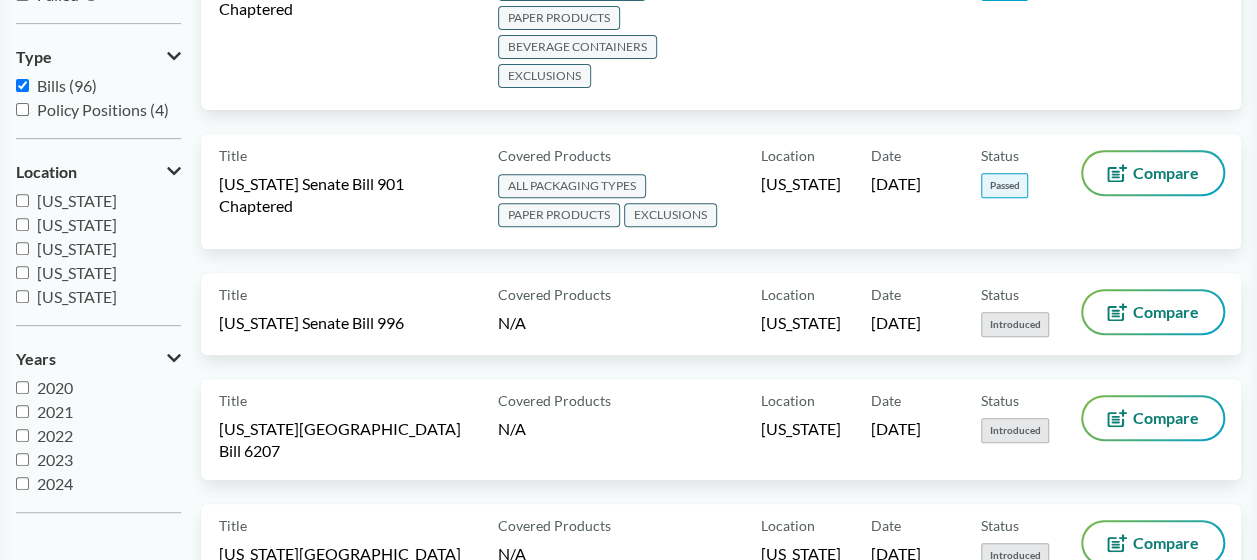 scroll, scrollTop: 0, scrollLeft: 0, axis: both 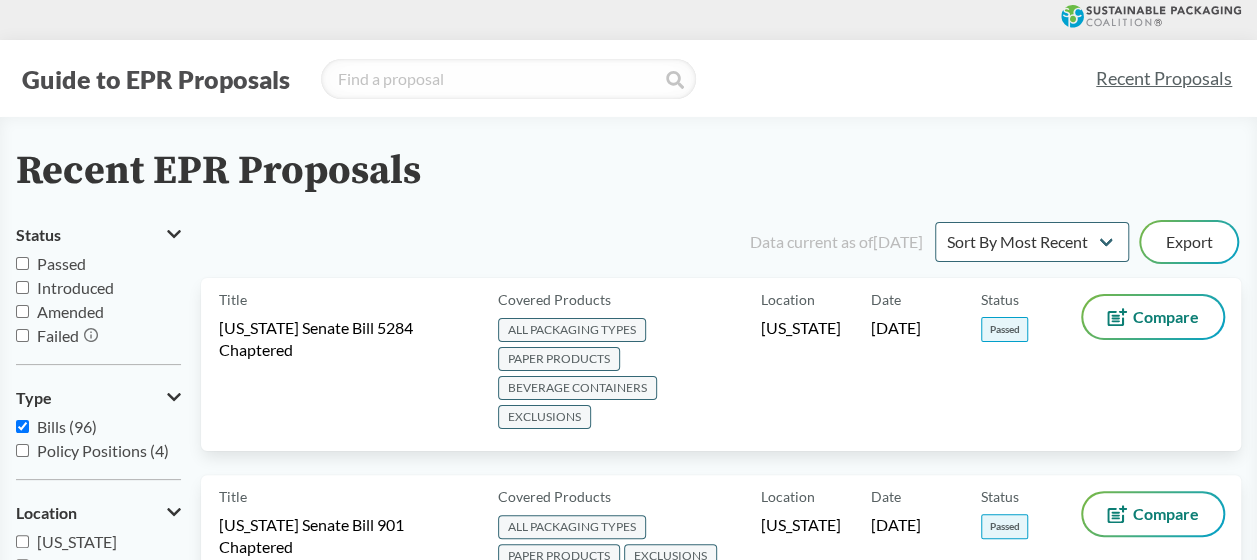 click on "Passed" at bounding box center (22, 263) 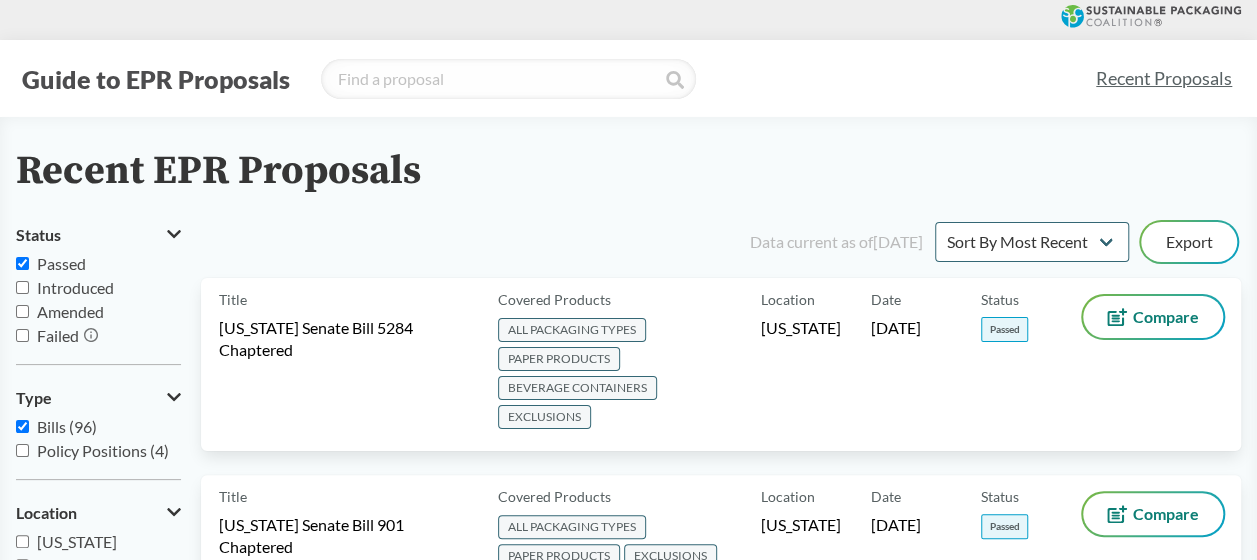 checkbox on "true" 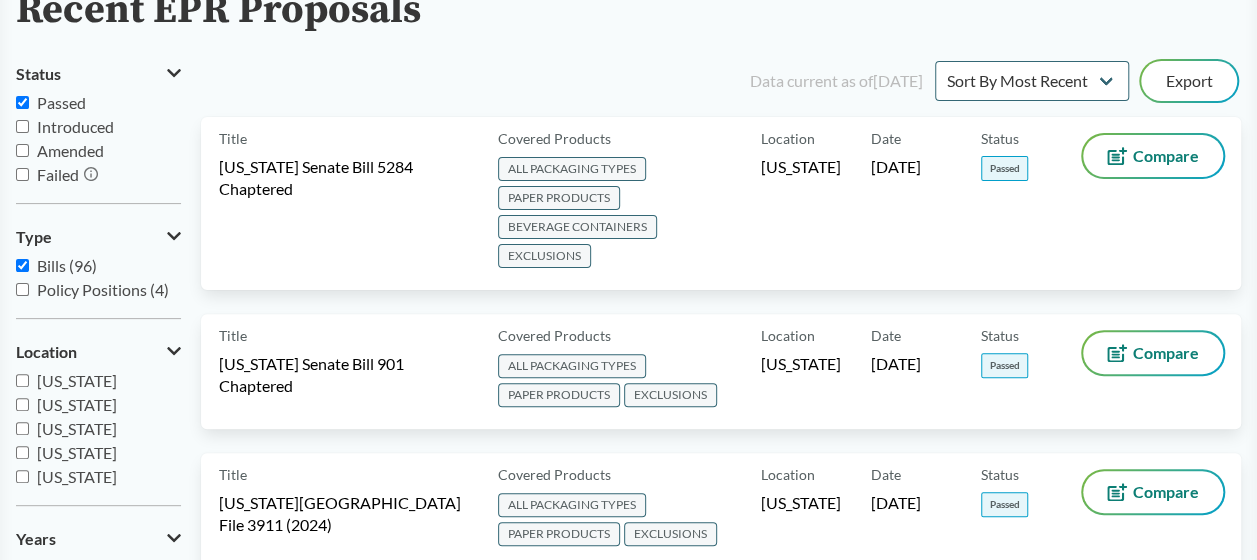 scroll, scrollTop: 156, scrollLeft: 0, axis: vertical 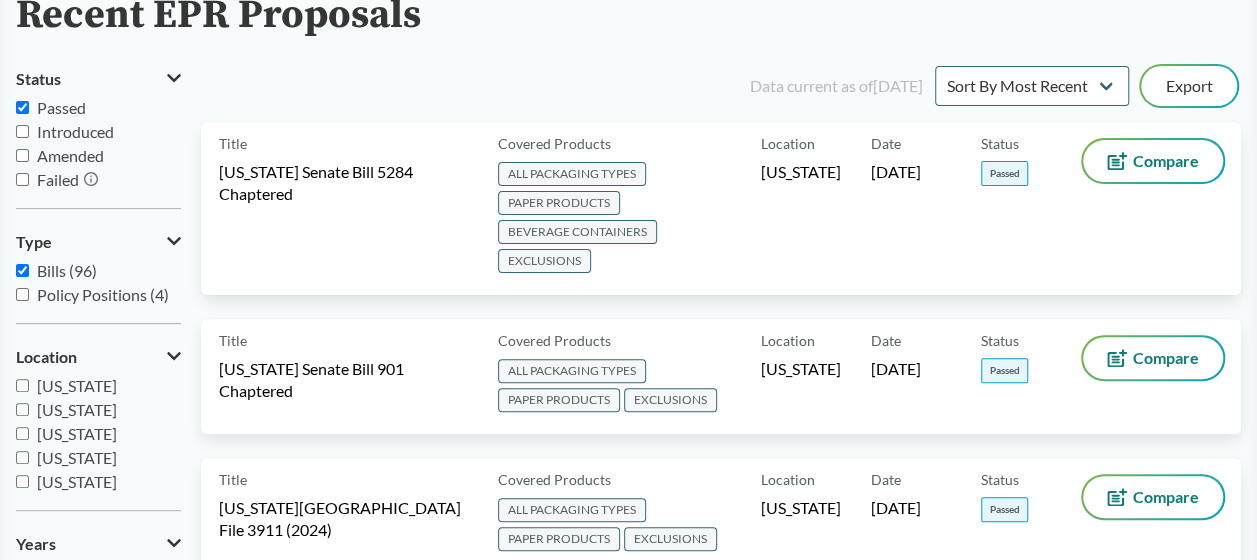 click on "Introduced" at bounding box center (75, 131) 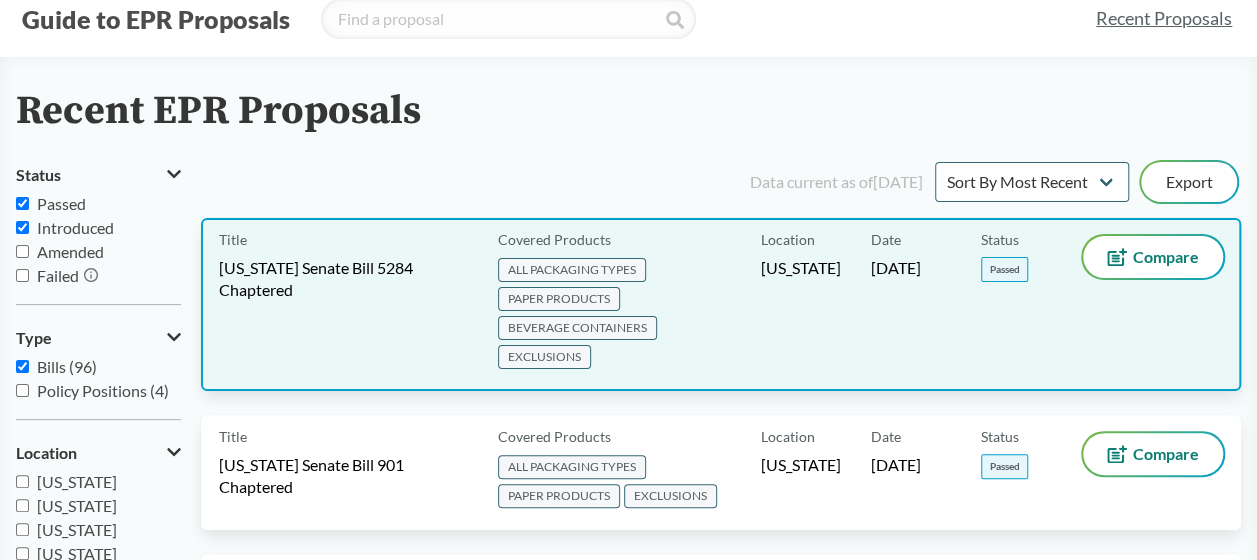 scroll, scrollTop: 53, scrollLeft: 0, axis: vertical 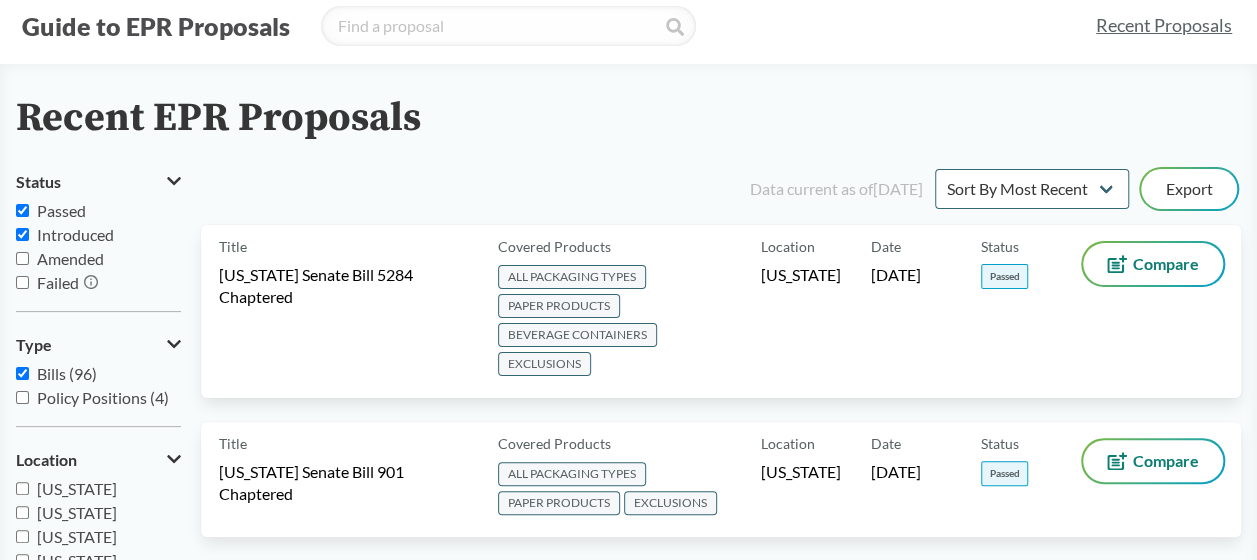 click on "Introduced" at bounding box center [75, 234] 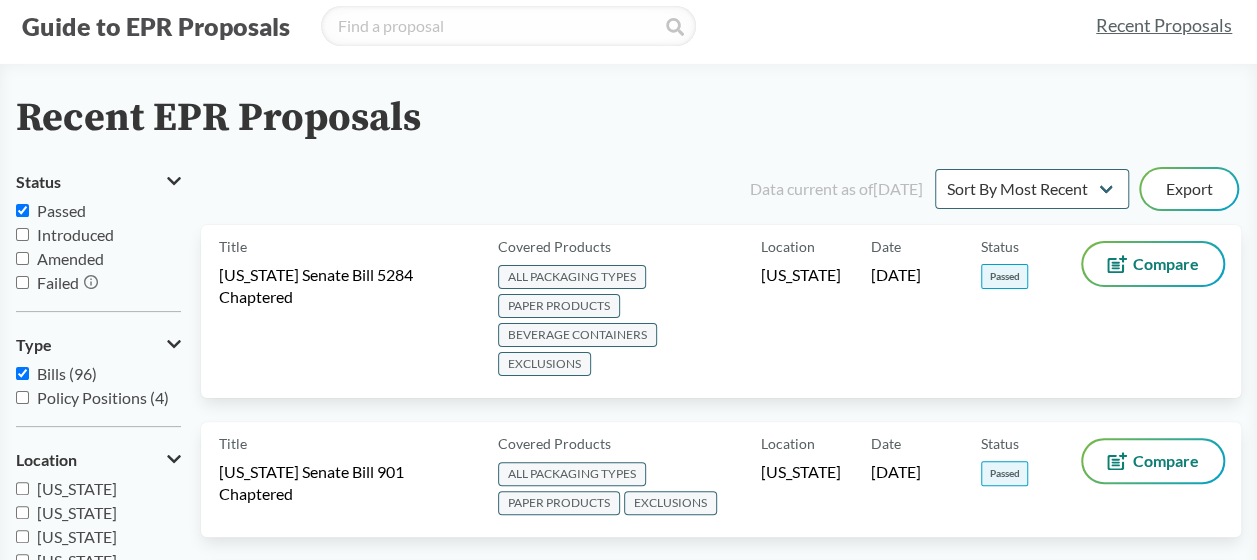 checkbox on "false" 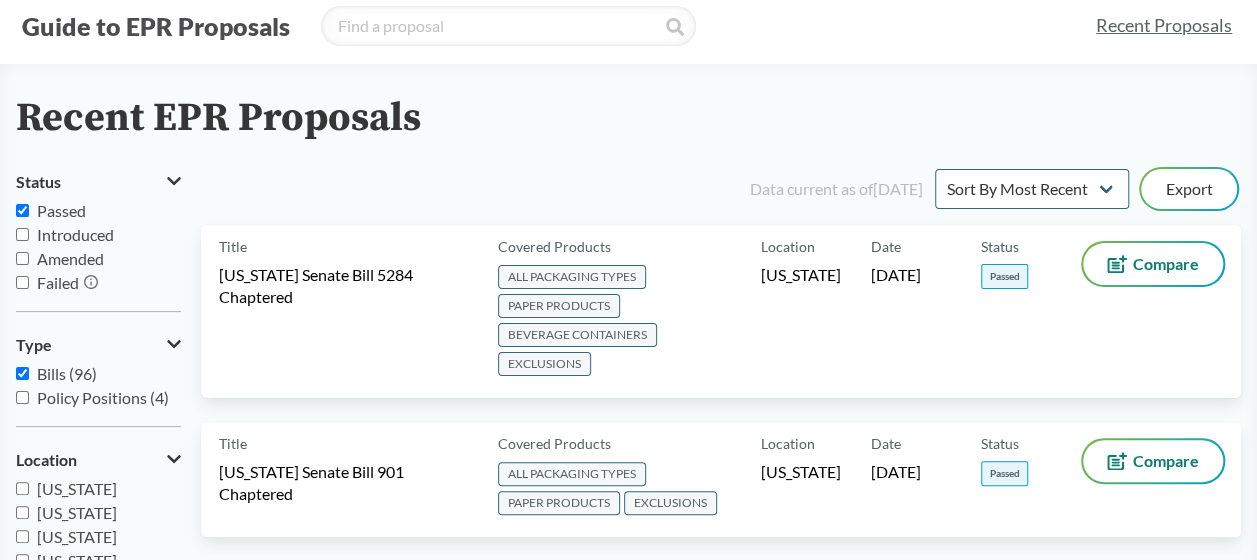 click on "Amended" at bounding box center [70, 258] 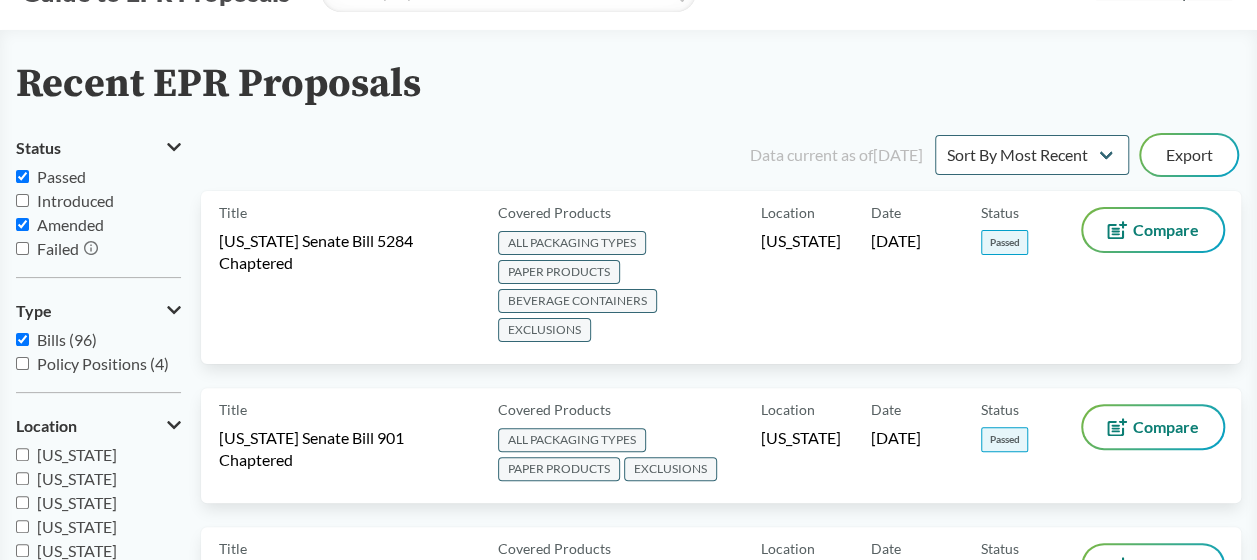 scroll, scrollTop: 81, scrollLeft: 0, axis: vertical 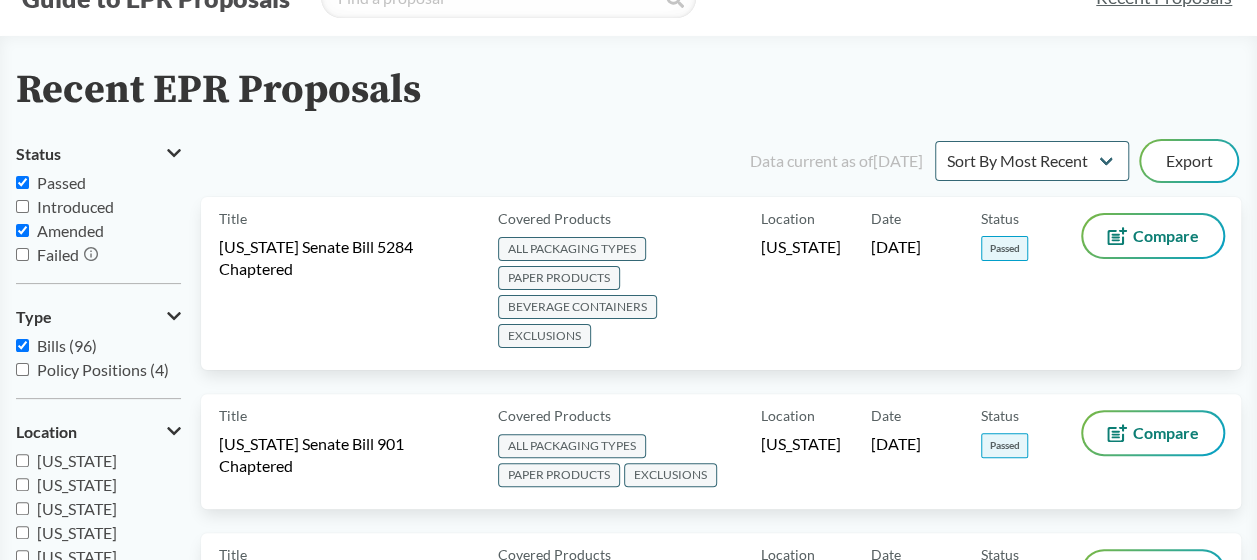 click on "Amended" at bounding box center (70, 230) 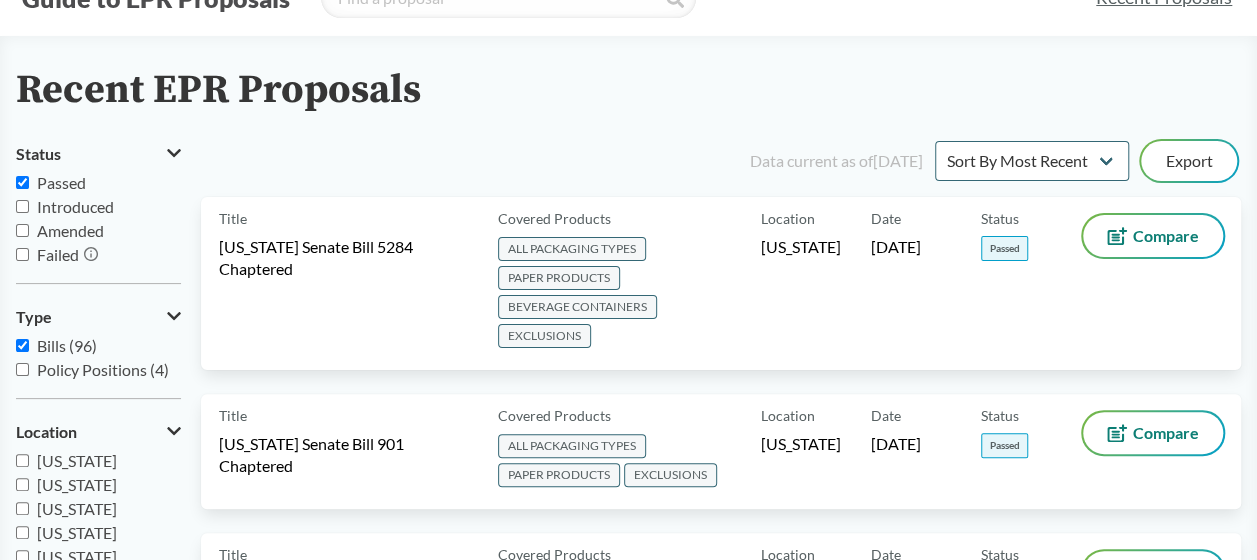 checkbox on "false" 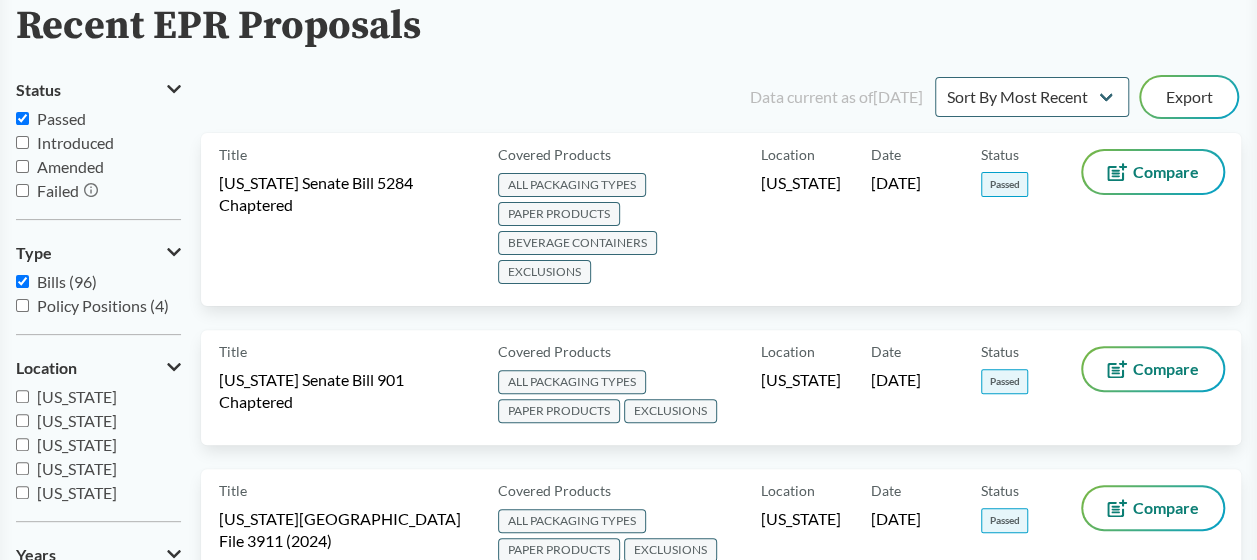 scroll, scrollTop: 147, scrollLeft: 0, axis: vertical 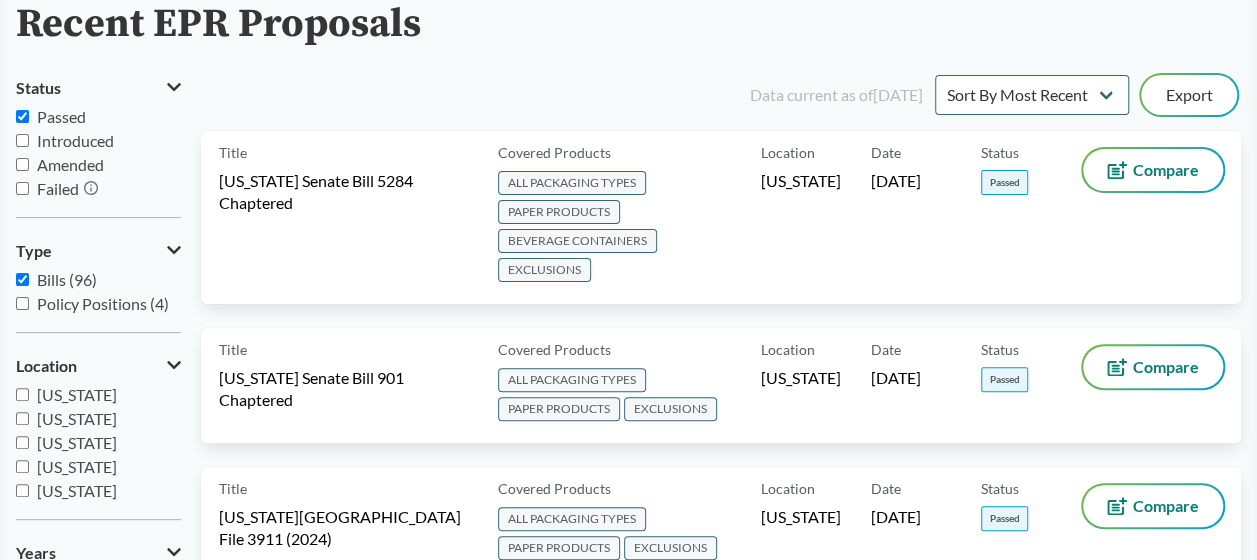 click on "Policy Positions (4)" at bounding box center (103, 303) 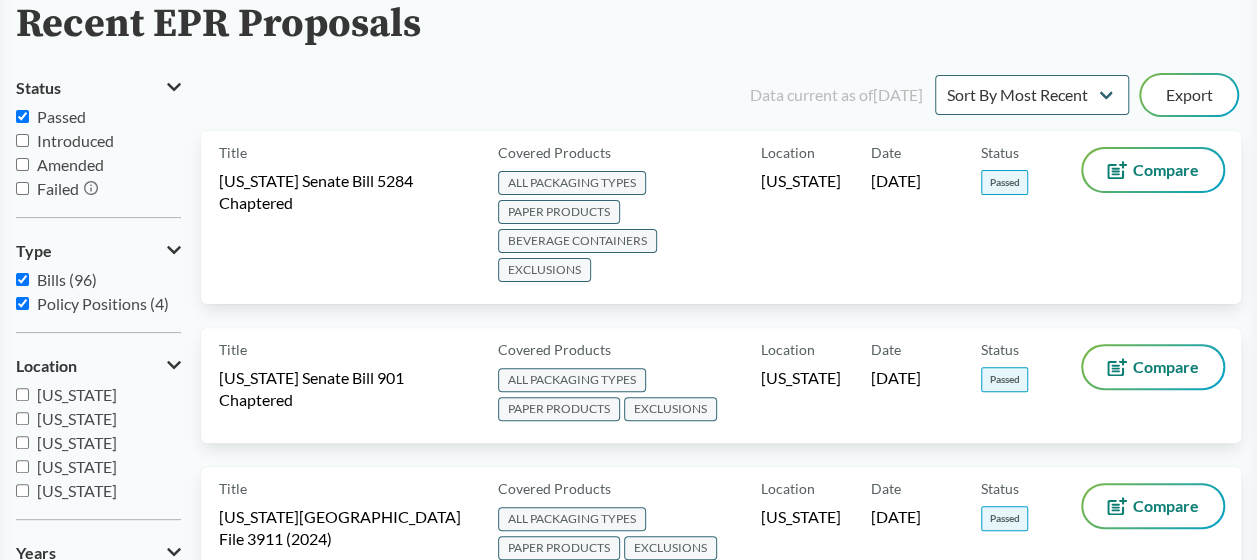 checkbox on "true" 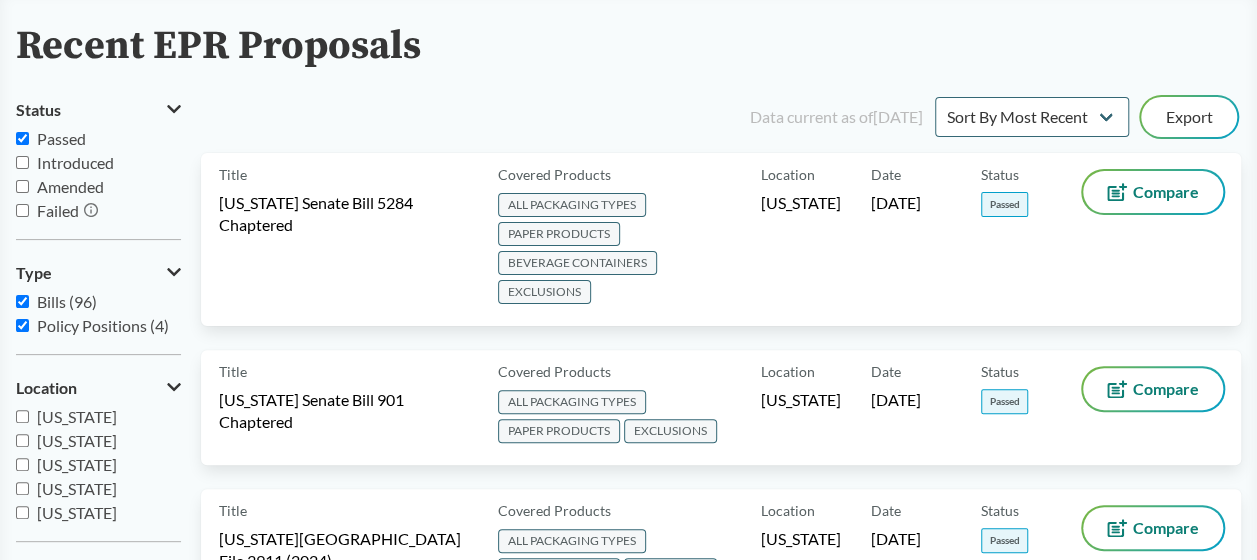scroll, scrollTop: 122, scrollLeft: 0, axis: vertical 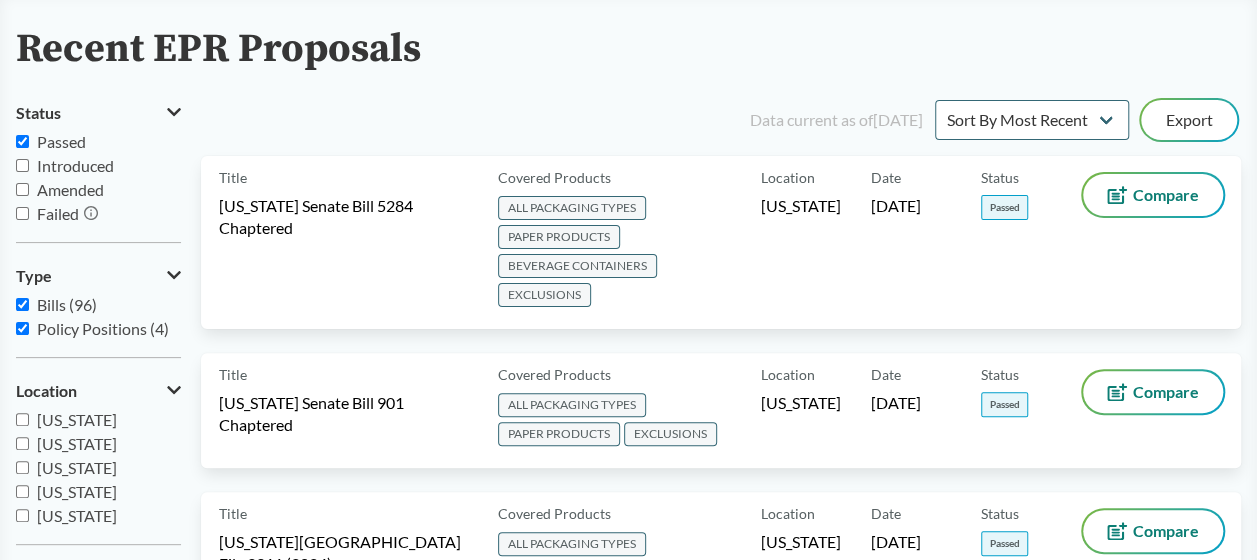 click on "Bills (96)" at bounding box center (67, 304) 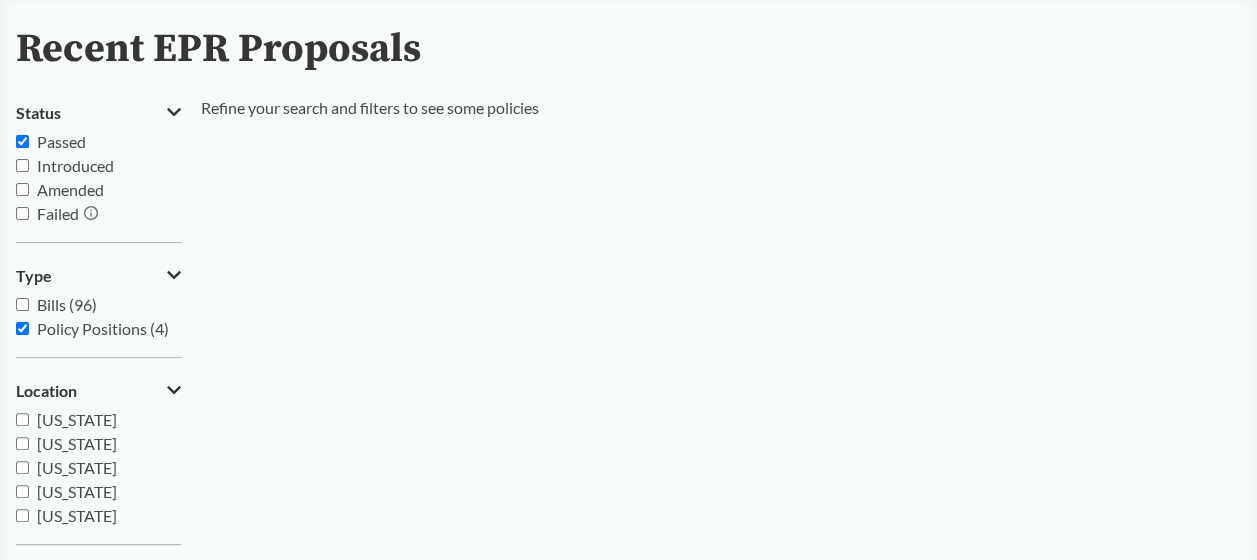 click on "Bills (96)" at bounding box center (67, 304) 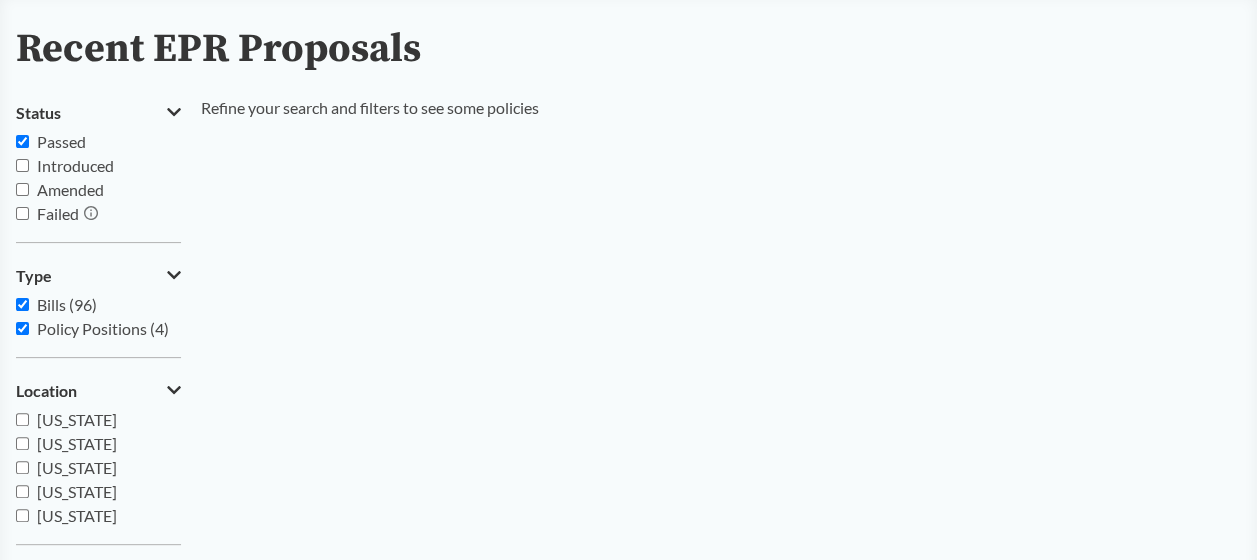 checkbox on "true" 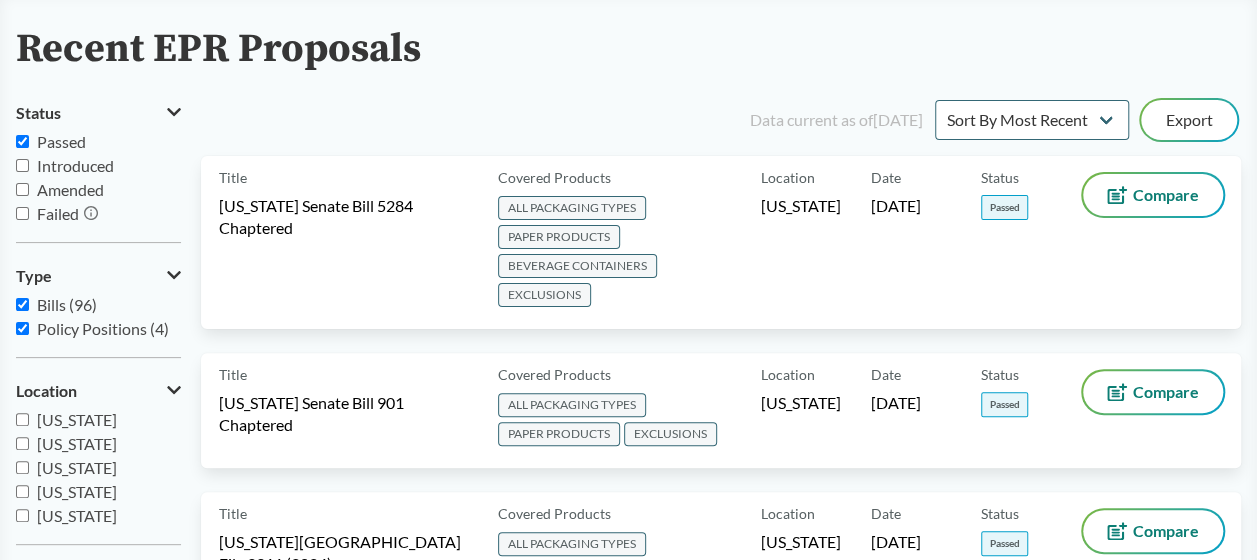 click on "Policy Positions (4)" at bounding box center [103, 328] 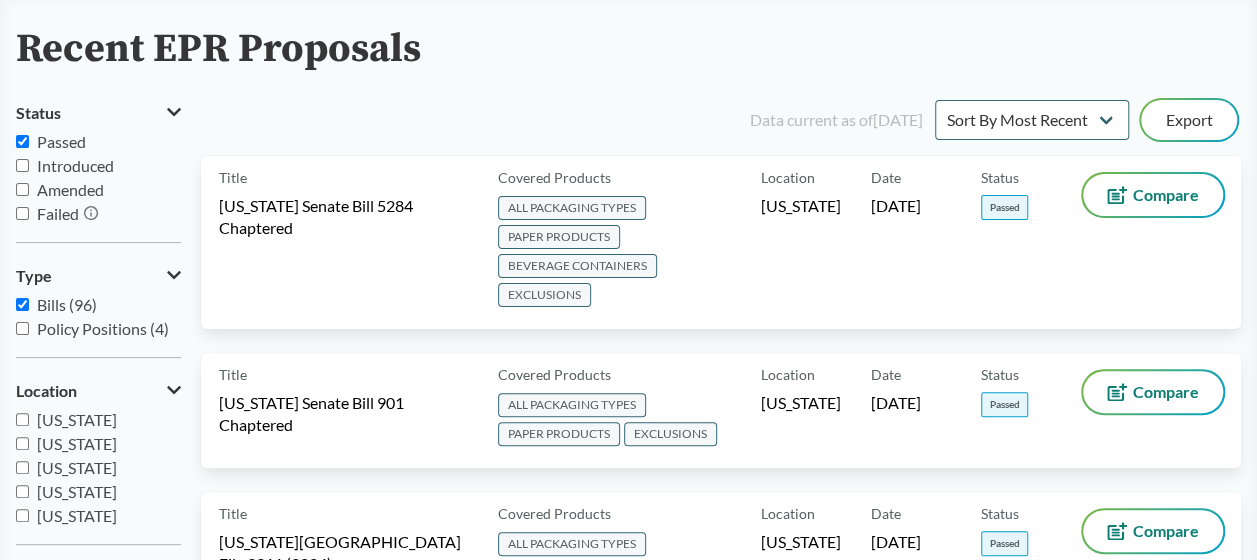 checkbox on "false" 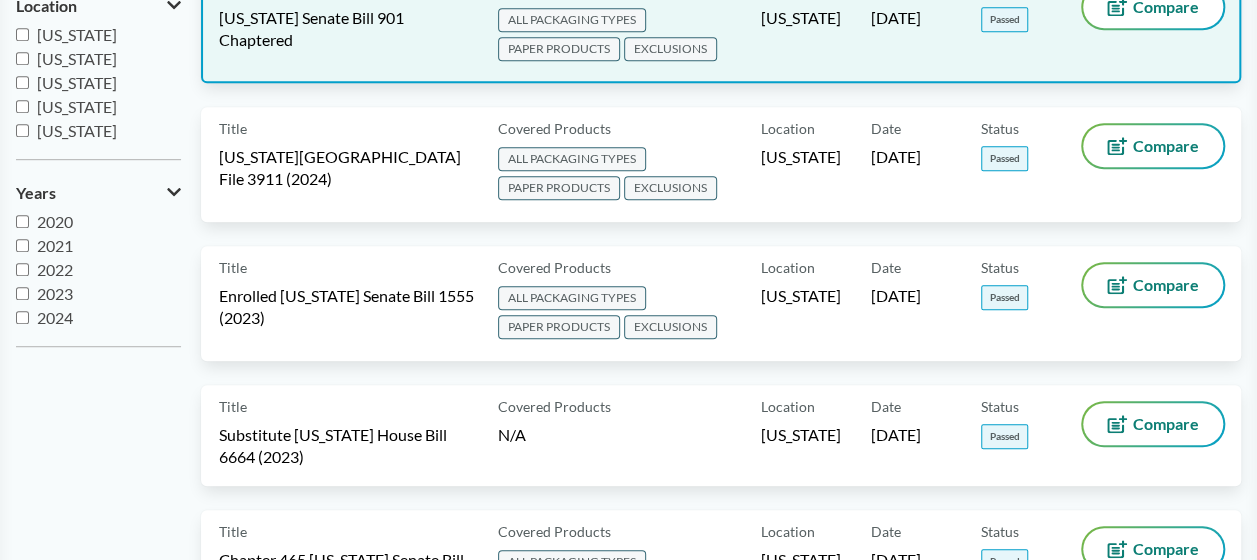 scroll, scrollTop: 508, scrollLeft: 0, axis: vertical 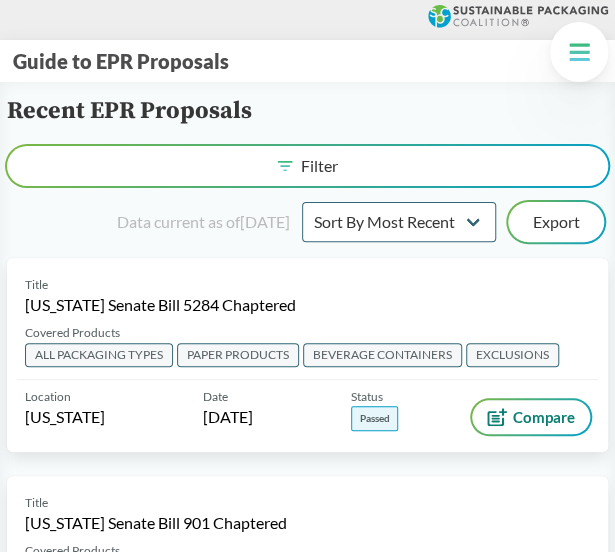 click on "Filter Data current as of  [DATE] Sort By Most Recent Sort By Status Export Title [US_STATE] Senate Bill 5284 Chaptered Covered Products ALL PACKAGING TYPES PAPER PRODUCTS BEVERAGE CONTAINERS EXCLUSIONS Location [US_STATE] Date [DATE] Status Passed Compare Title [US_STATE] Senate Bill 901 Chaptered Covered Products ALL PACKAGING TYPES PAPER PRODUCTS EXCLUSIONS Location [US_STATE] Date [DATE] Status Passed Compare Title [US_STATE] House File 3911 (2024) Covered Products ALL PACKAGING TYPES PAPER PRODUCTS EXCLUSIONS Location [US_STATE] Date [DATE] Status Passed Compare Title Enrolled [US_STATE] Senate Bill 1555 (2023) Covered Products ALL PACKAGING TYPES PAPER PRODUCTS EXCLUSIONS Location [US_STATE] Date [DATE] Status Passed Compare Title Substitute [US_STATE] House Bill 6664 (2023) Covered Products N/A Location [US_STATE] Date [DATE] Status Passed Compare Title Chapter 465 [US_STATE] Senate Bill 222 (2023) Covered Products ALL PACKAGING TYPES BEVERAGE CONTAINERS EXCLUSIONS Location [US_STATE] Date" at bounding box center [307, 1394] 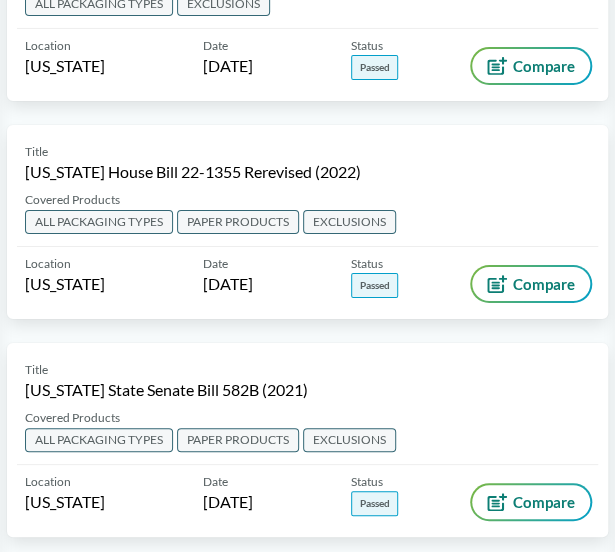 scroll, scrollTop: 1653, scrollLeft: 0, axis: vertical 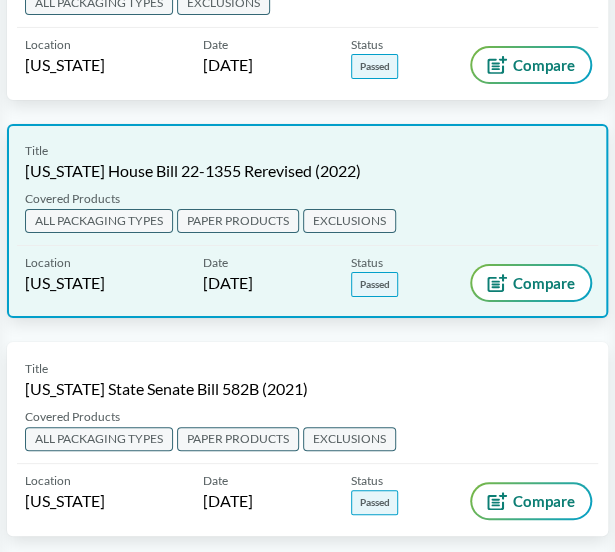 click on "Title [US_STATE] House Bill 22-1355 Rerevised (2022)" at bounding box center [307, 162] 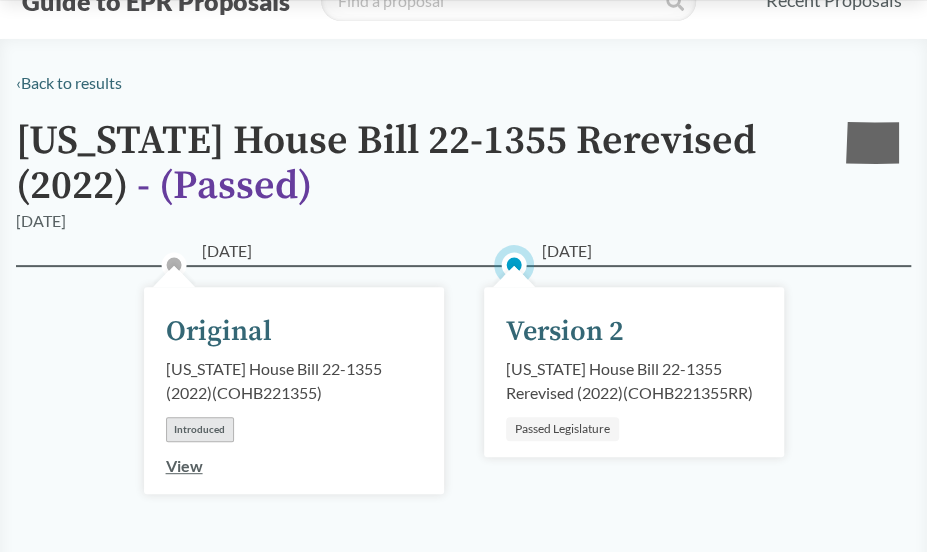 scroll, scrollTop: 82, scrollLeft: 0, axis: vertical 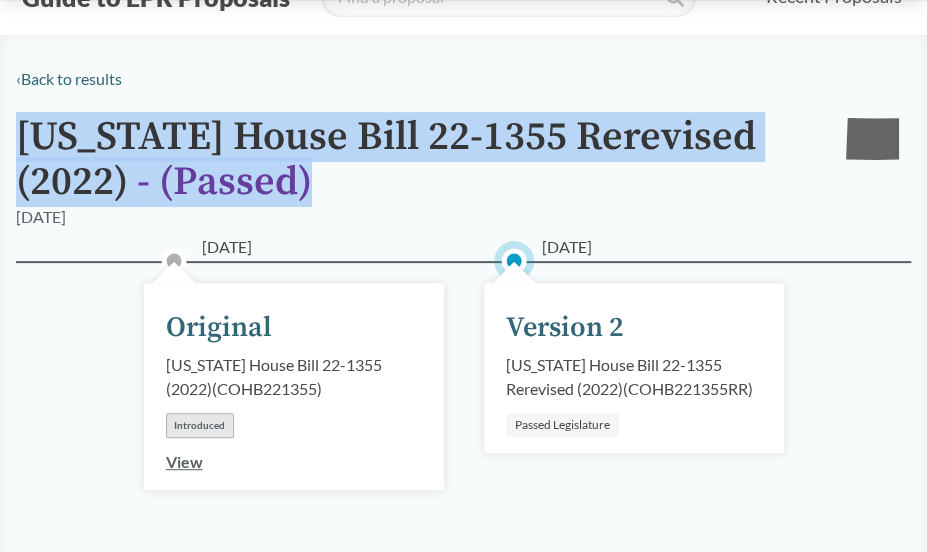 drag, startPoint x: 22, startPoint y: 143, endPoint x: 309, endPoint y: 185, distance: 290.0569 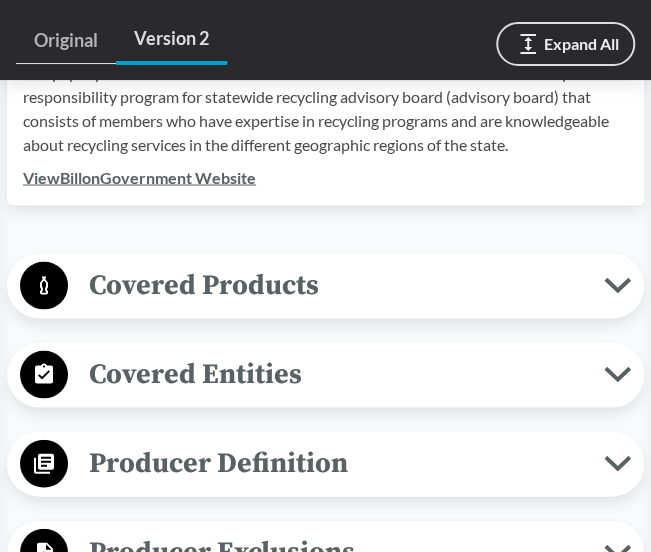 scroll, scrollTop: 803, scrollLeft: 0, axis: vertical 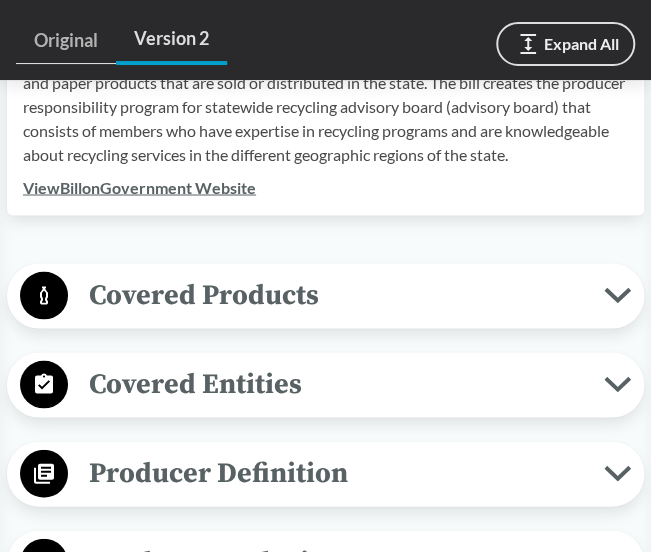 click on "Covered Products" at bounding box center (336, 294) 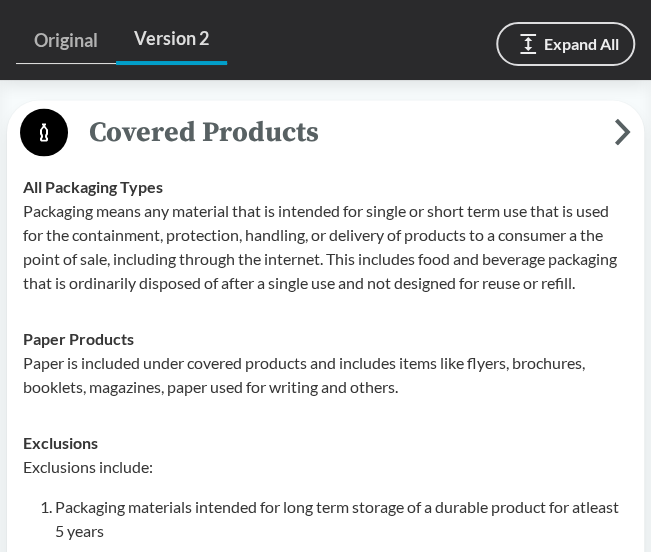 scroll, scrollTop: 967, scrollLeft: 0, axis: vertical 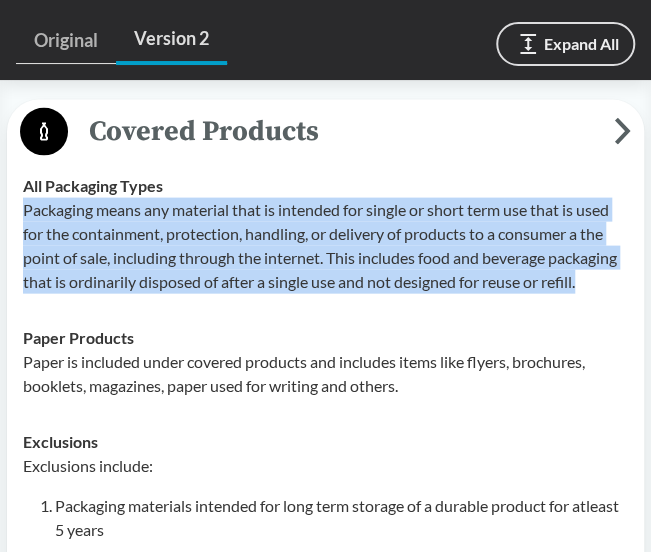drag, startPoint x: 21, startPoint y: 208, endPoint x: 599, endPoint y: 282, distance: 582.7178 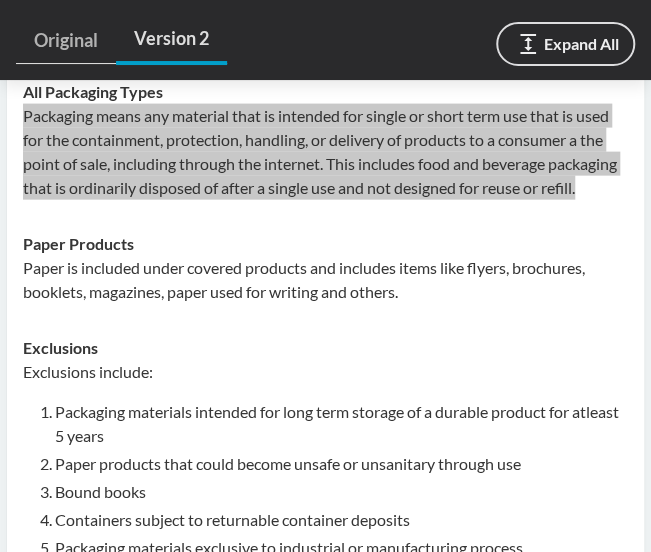 scroll, scrollTop: 1079, scrollLeft: 0, axis: vertical 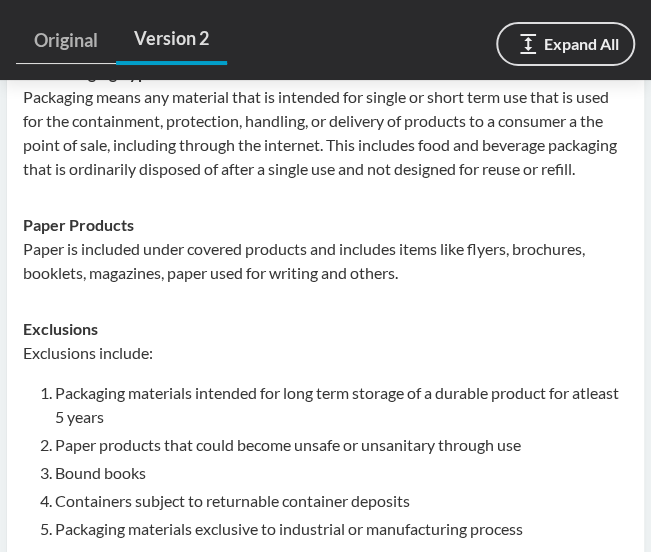 click on "Paper is included under covered products and includes items like flyers, brochures, booklets, magazines, paper used for writing and others." at bounding box center (325, 261) 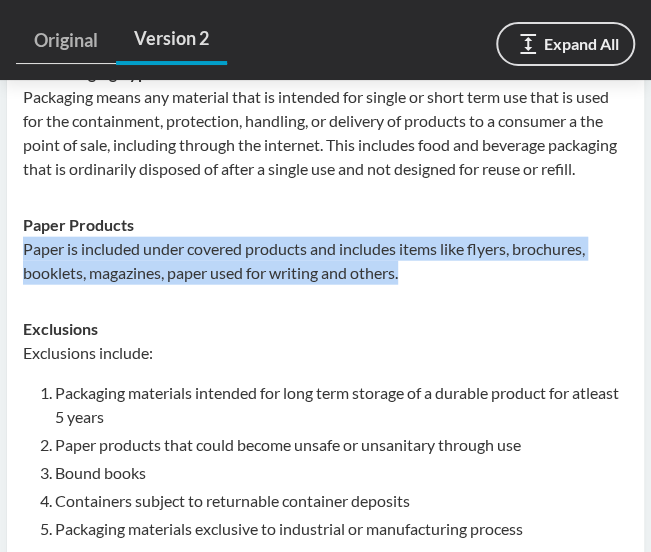 drag, startPoint x: 428, startPoint y: 274, endPoint x: 21, endPoint y: 258, distance: 407.31436 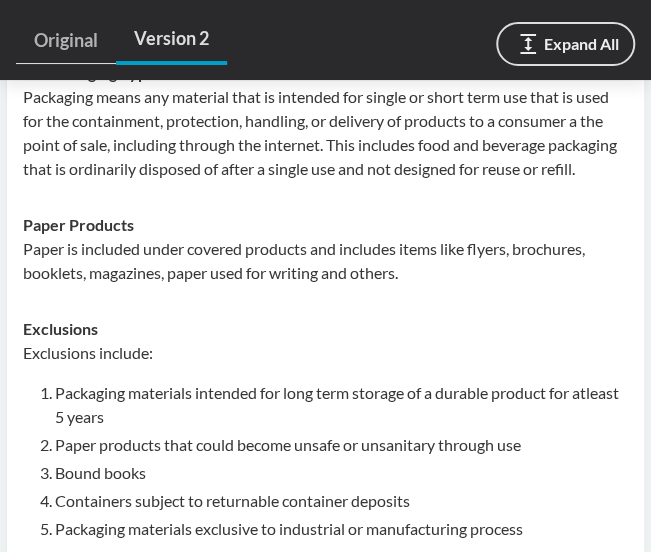 click on "Exclusions Exclusions include:
Packaging materials intended for long term storage of a durable product for atleast 5 years
Paper products that could become unsafe or unsanitary through use
Bound books
Containers subject to returnable container deposits
Packaging materials exclusive to industrial or manufacturing process
Packaging used for FDA regulated drugs, medical devices, and dietary supplements, infant formula, medical food, or biological materials related to animals like vaccines
Packaging related to containers for architectural paint
Printed paper used for distributing financial documents, billing statements, medical documents, or other documents required to be provided in paper form by applicable consumer protection law or other laws.
Packaging used to contain a product regulated under the Federal Insecticide, Fungicide, and Rodenticide Act
Packaging for repaired and refurbished portable electronic devices" at bounding box center [325, 611] 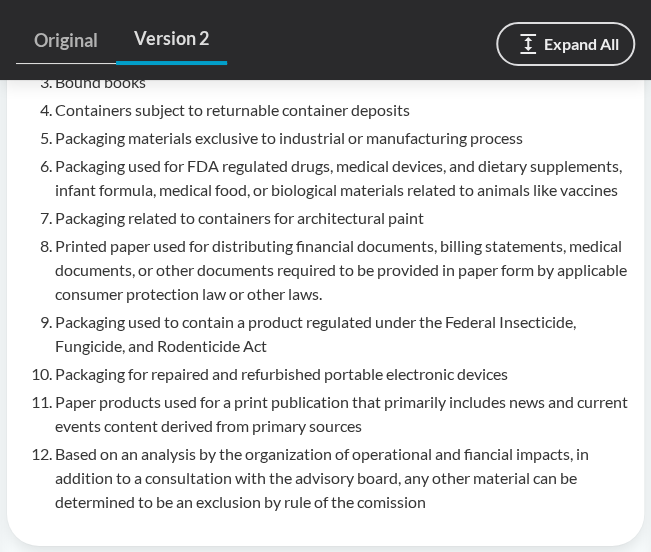 scroll, scrollTop: 1472, scrollLeft: 0, axis: vertical 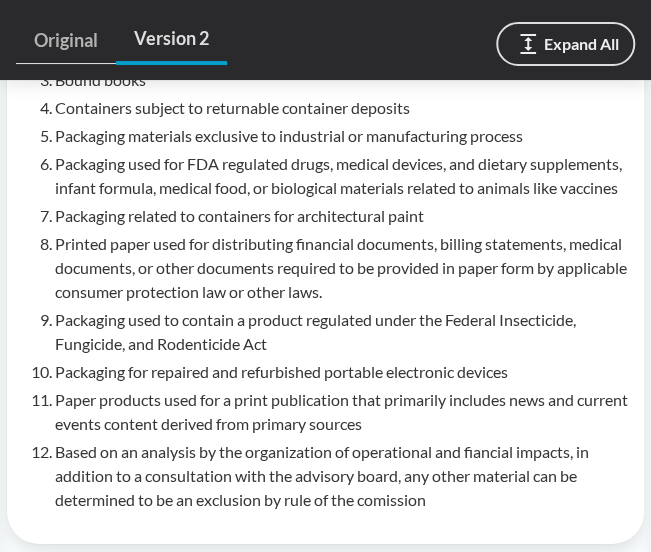 click on "Packaging used for FDA regulated drugs, medical devices, and dietary supplements, infant formula, medical food, or biological materials related to animals like vaccines" at bounding box center [341, 176] 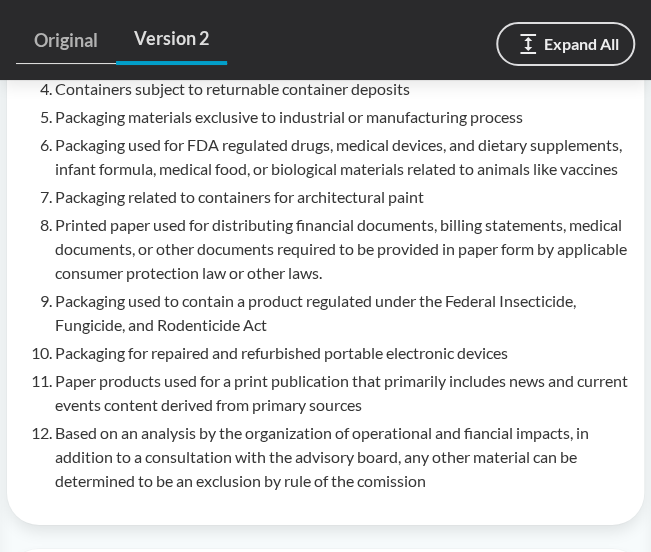 scroll, scrollTop: 1494, scrollLeft: 0, axis: vertical 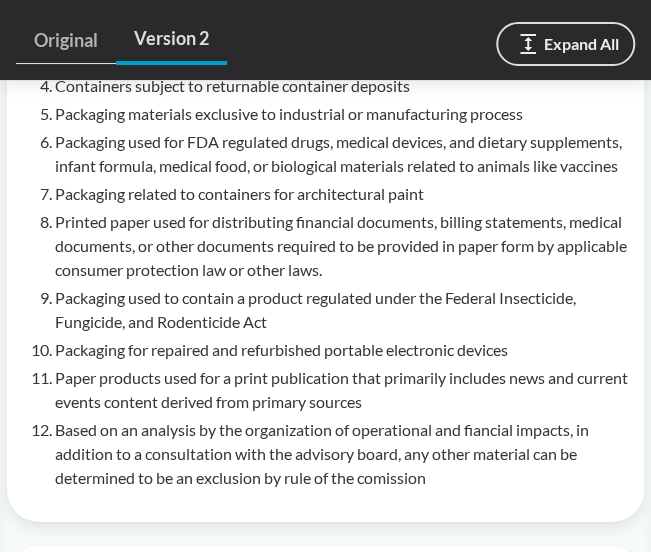 click on "Packaging used for FDA regulated drugs, medical devices, and dietary supplements, infant formula, medical food, or biological materials related to animals like vaccines" at bounding box center (341, 154) 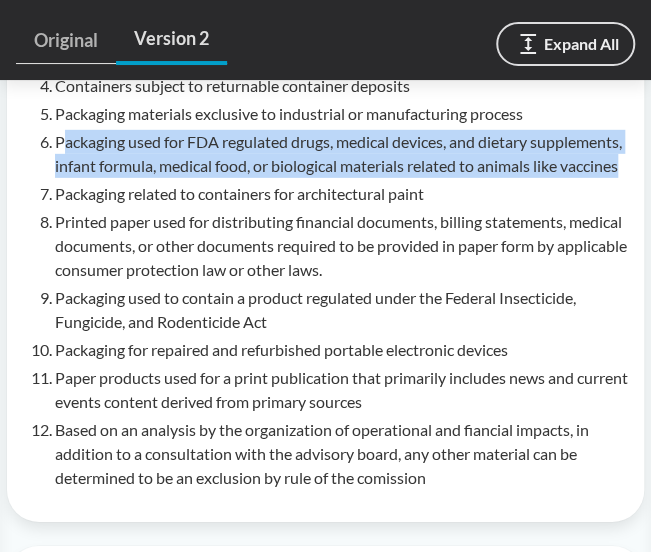drag, startPoint x: 60, startPoint y: 147, endPoint x: 199, endPoint y: 191, distance: 145.7978 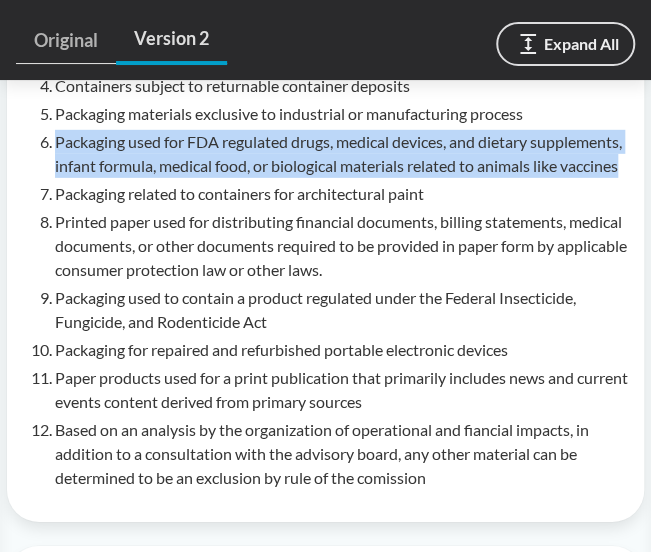drag, startPoint x: 57, startPoint y: 142, endPoint x: 200, endPoint y: 187, distance: 149.91331 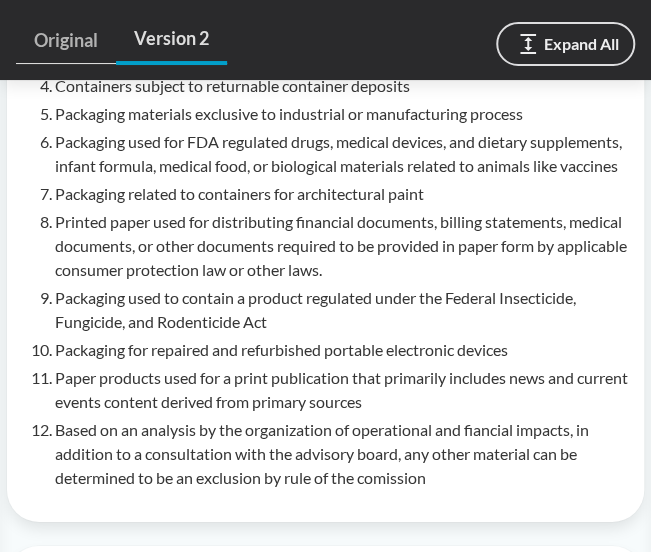click on "Printed paper used for distributing financial documents, billing statements, medical documents, or other documents required to be provided in paper form by applicable consumer protection law or other laws." at bounding box center (341, 246) 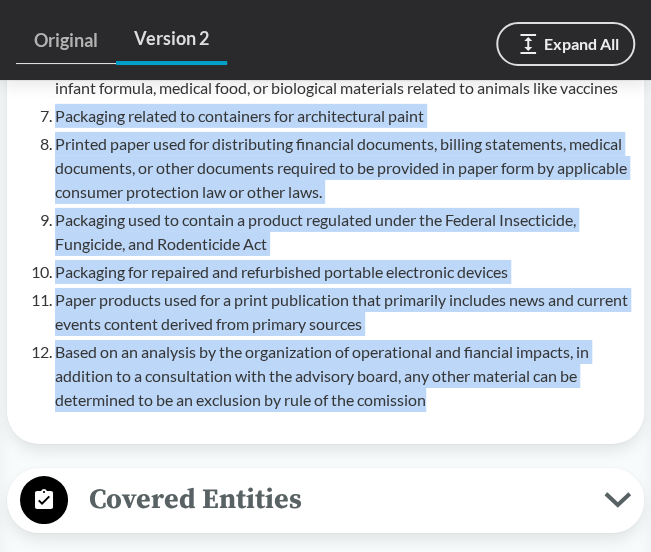 drag, startPoint x: 58, startPoint y: 139, endPoint x: 446, endPoint y: 421, distance: 479.65405 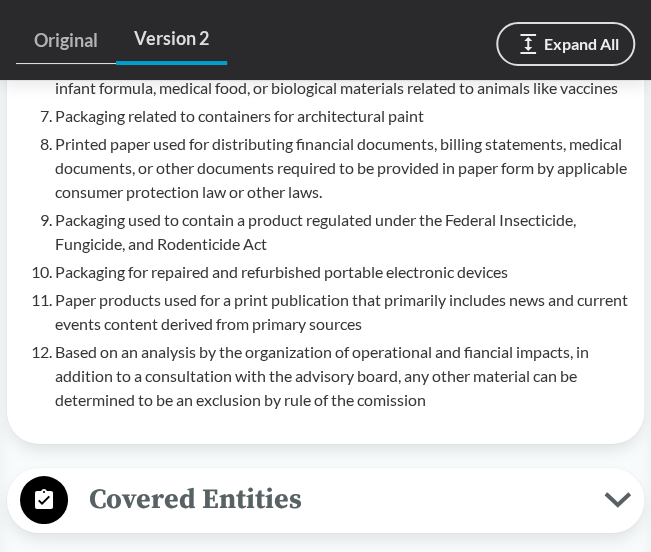 click on "Based on an analysis by the organization of operational and fiancial impacts, in addition to a consultation with the advisory board, any other material can be determined to be an exclusion by rule of the comission" at bounding box center [341, 376] 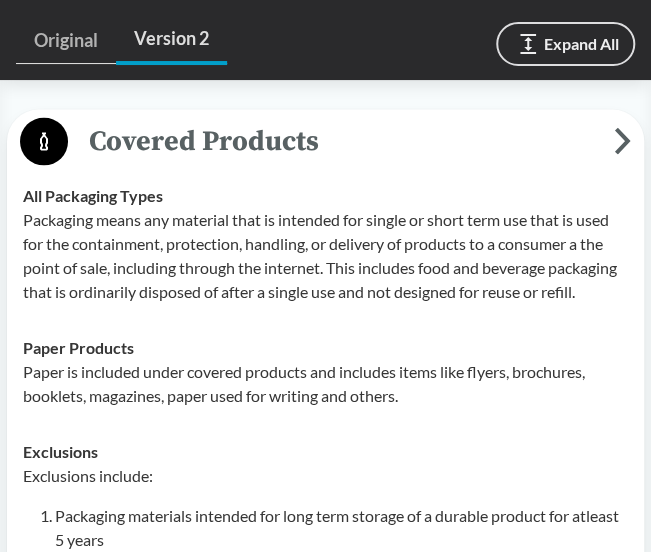 scroll, scrollTop: 956, scrollLeft: 0, axis: vertical 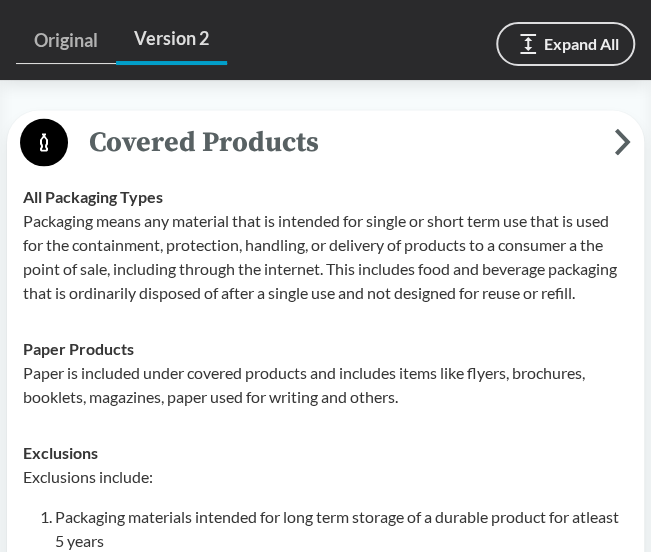 click on "Covered Products" at bounding box center (341, 141) 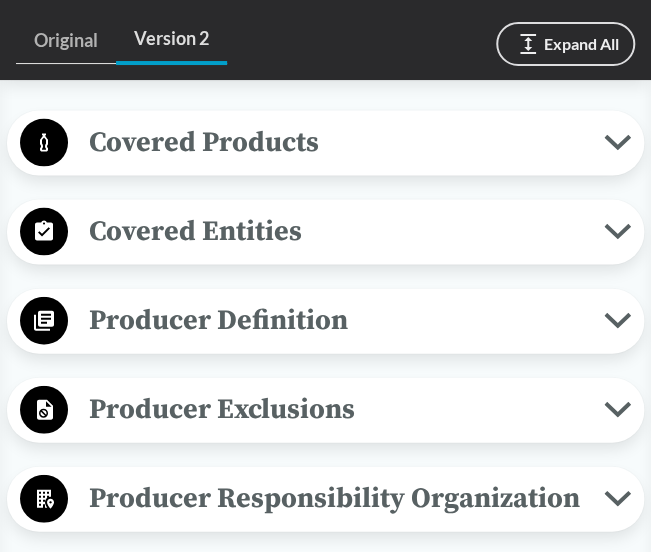 click on "Covered Entities" at bounding box center [336, 230] 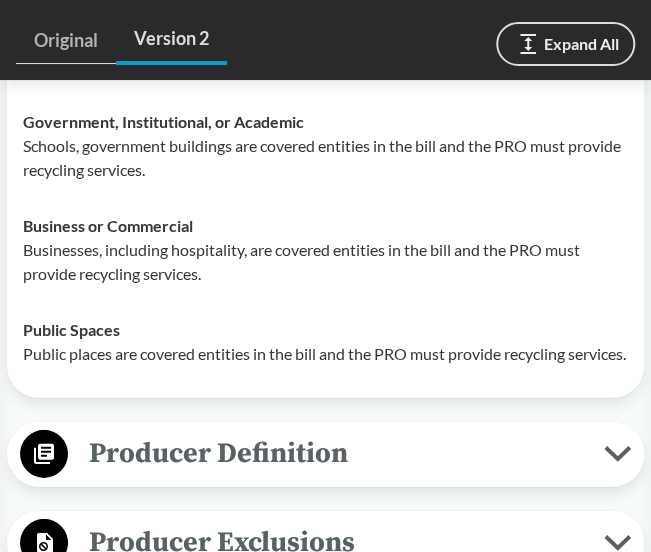 scroll, scrollTop: 1248, scrollLeft: 0, axis: vertical 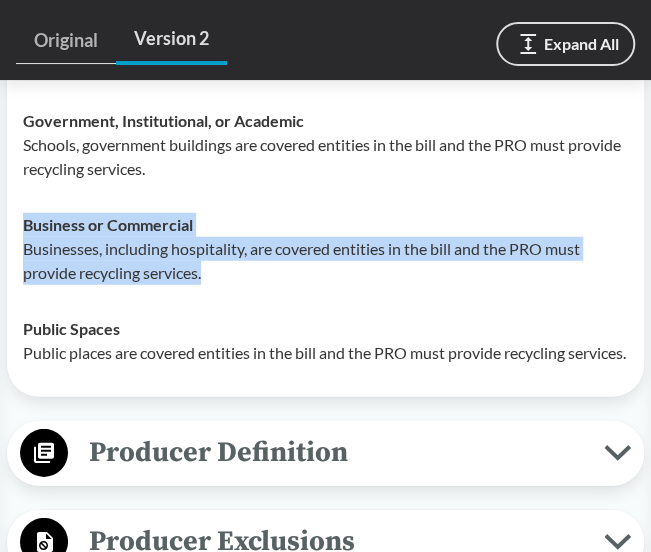 drag, startPoint x: 211, startPoint y: 269, endPoint x: 27, endPoint y: 228, distance: 188.5126 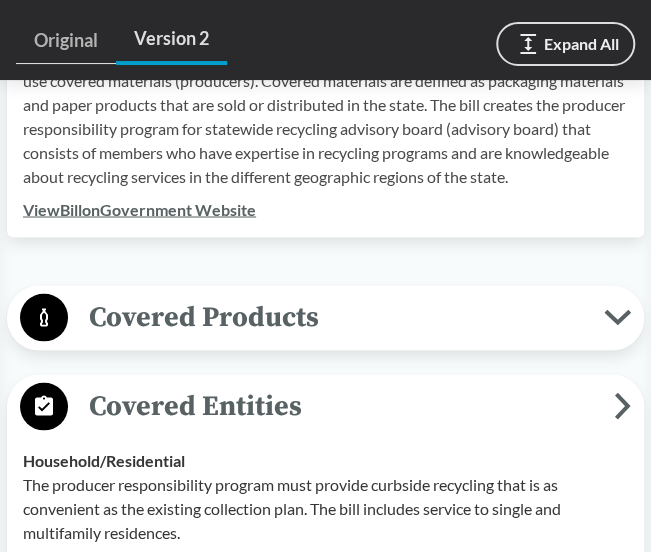 scroll, scrollTop: 773, scrollLeft: 0, axis: vertical 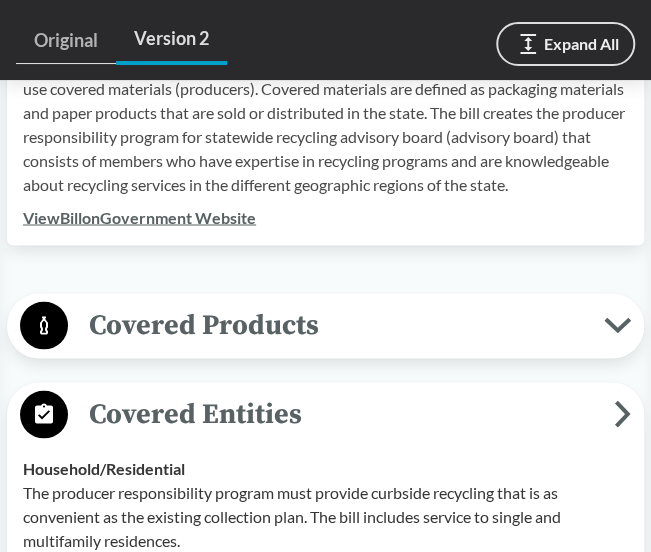 click on "Covered Entities" at bounding box center [341, 413] 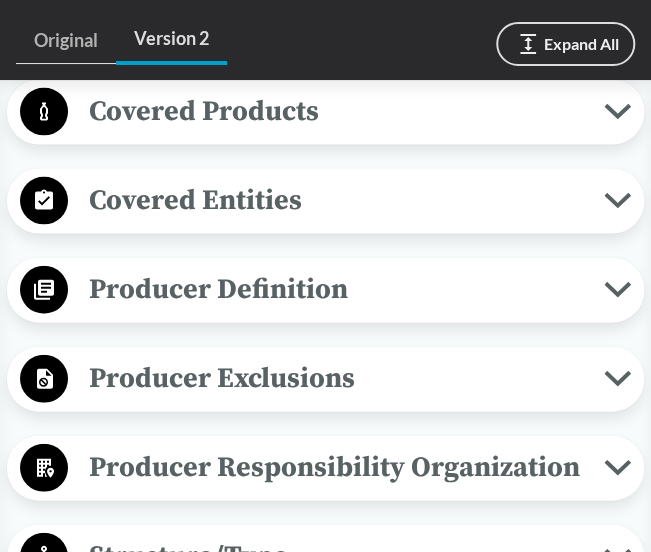 scroll, scrollTop: 987, scrollLeft: 0, axis: vertical 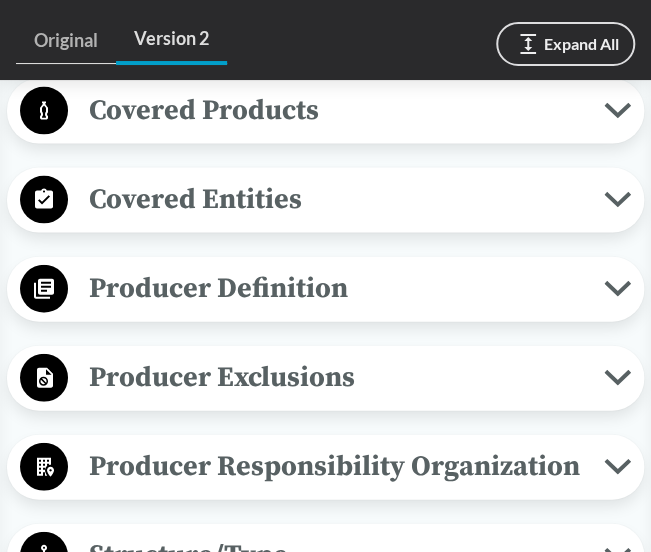 click on "Producer Definition" at bounding box center [336, 288] 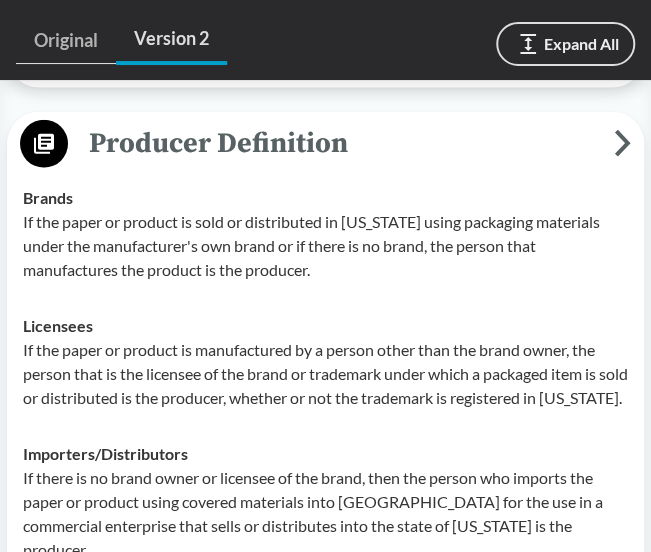 scroll, scrollTop: 1134, scrollLeft: 0, axis: vertical 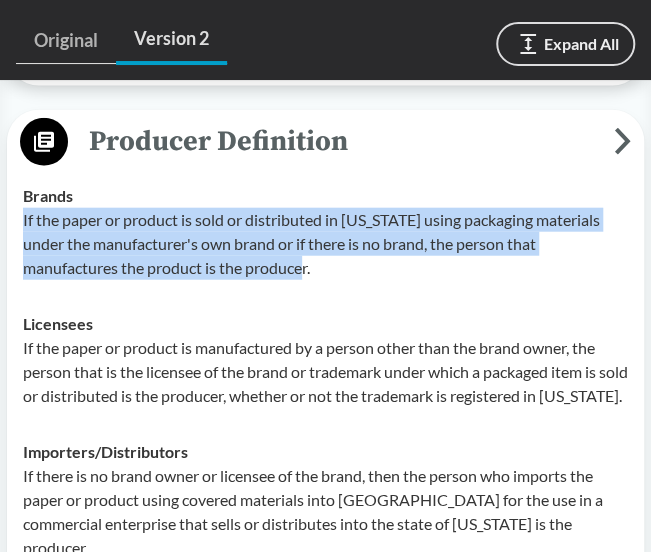 drag, startPoint x: 342, startPoint y: 266, endPoint x: 17, endPoint y: 223, distance: 327.83228 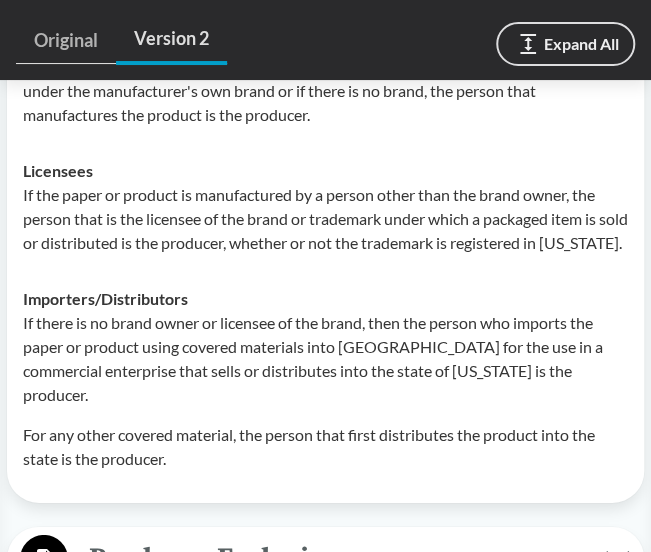 scroll, scrollTop: 1291, scrollLeft: 0, axis: vertical 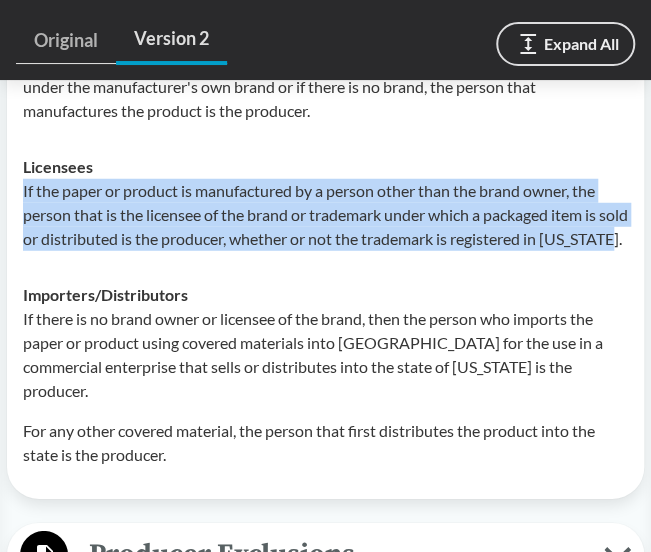 drag, startPoint x: 250, startPoint y: 261, endPoint x: 18, endPoint y: 181, distance: 245.40579 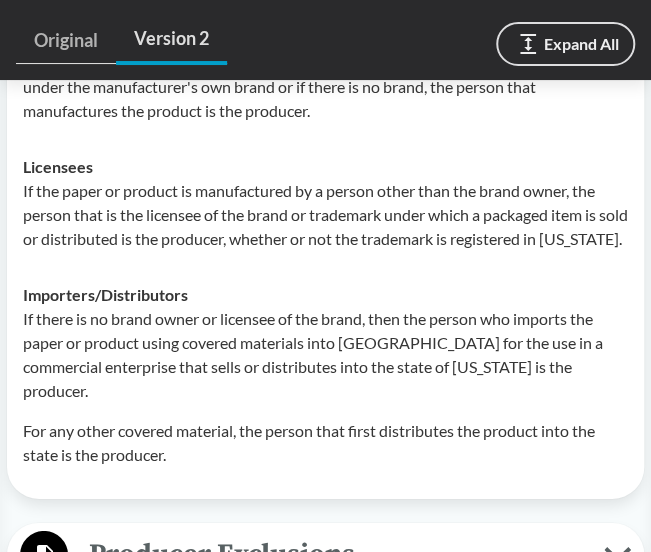 click on "Importers/​Distributors If there is no brand owner or licensee of the brand,  then the person who imports the paper or product using covered materials into [GEOGRAPHIC_DATA] for the use in a commercial enterprise that sells or distributes into the state of [US_STATE] is the producer.
For any other covered material, the person that first distributes the product into the state is the producer." at bounding box center (325, 375) 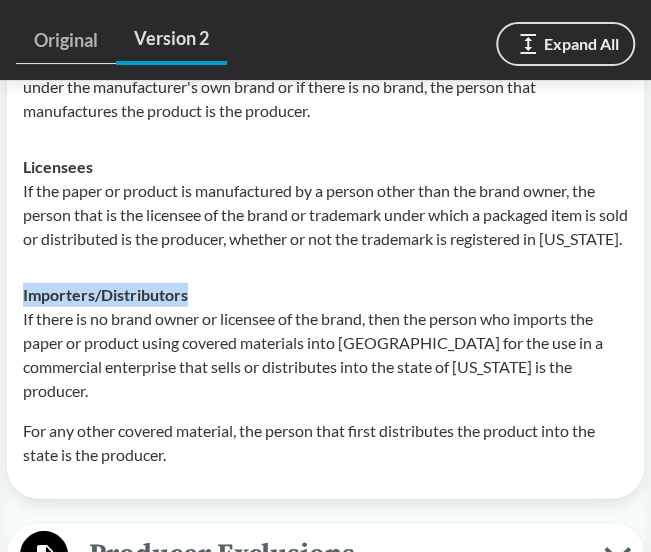 drag, startPoint x: 189, startPoint y: 315, endPoint x: 22, endPoint y: 311, distance: 167.0479 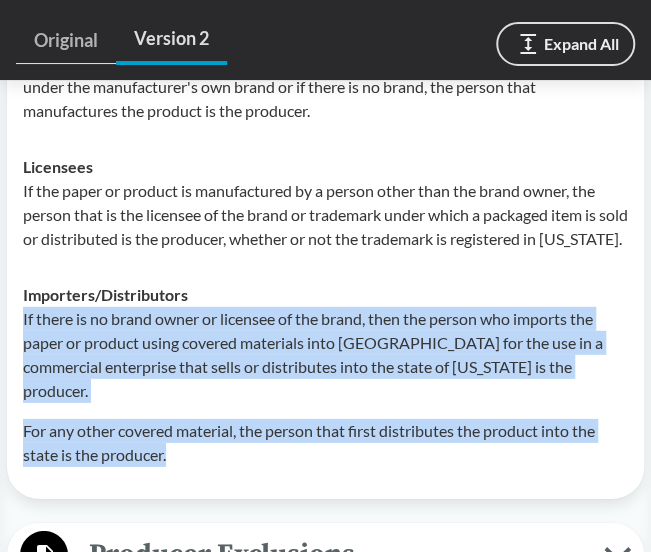 drag, startPoint x: 200, startPoint y: 471, endPoint x: 16, endPoint y: 341, distance: 225.29092 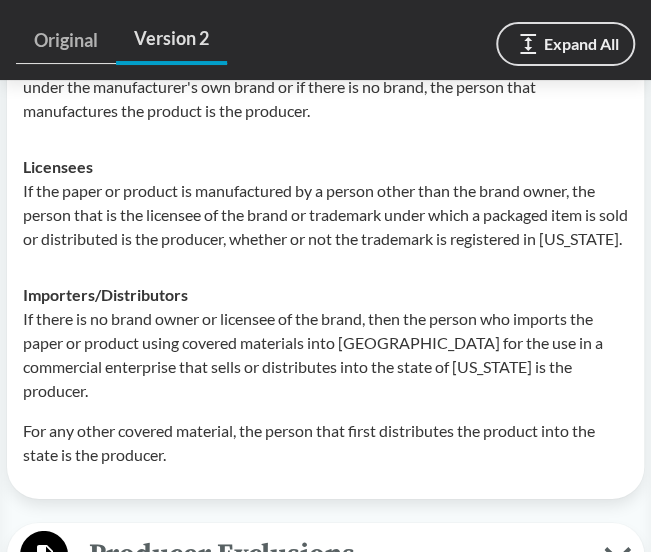 click on "Importers/​Distributors If there is no brand owner or licensee of the brand,  then the person who imports the paper or product using covered materials into [GEOGRAPHIC_DATA] for the use in a commercial enterprise that sells or distributes into the state of [US_STATE] is the producer.
For any other covered material, the person that first distributes the product into the state is the producer." at bounding box center (325, 375) 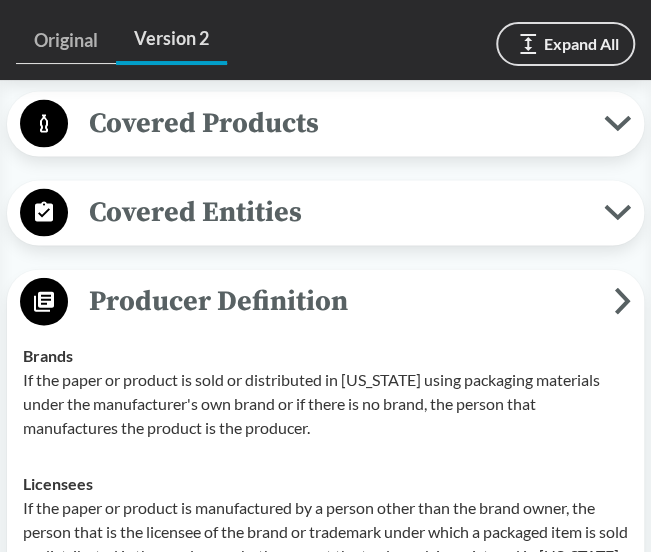 scroll, scrollTop: 895, scrollLeft: 0, axis: vertical 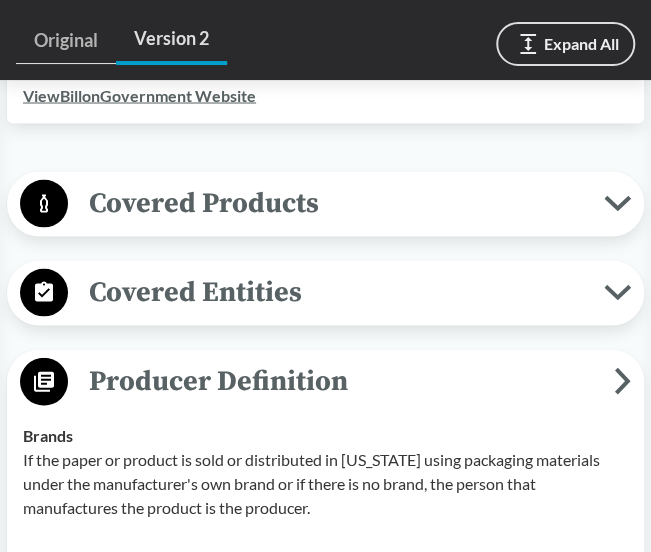 click on "Producer Definition" at bounding box center (341, 380) 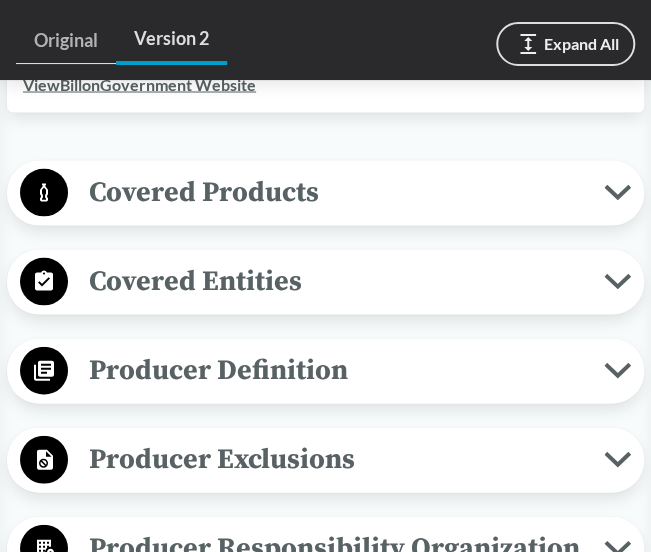 scroll, scrollTop: 922, scrollLeft: 0, axis: vertical 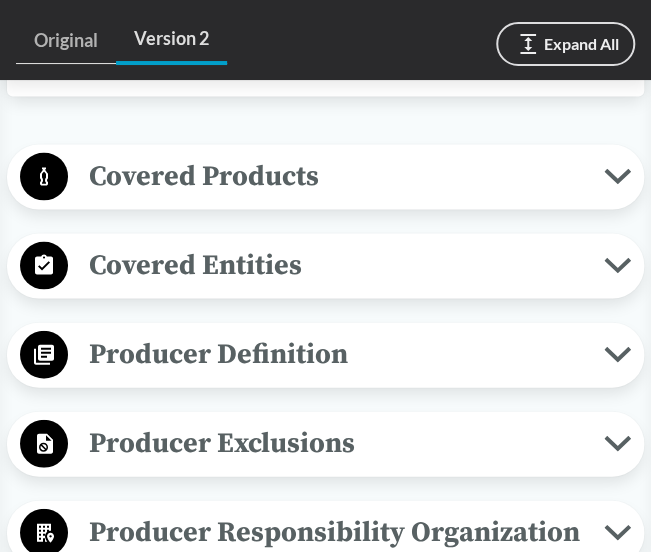 click on "Producer Exclusions" at bounding box center (336, 442) 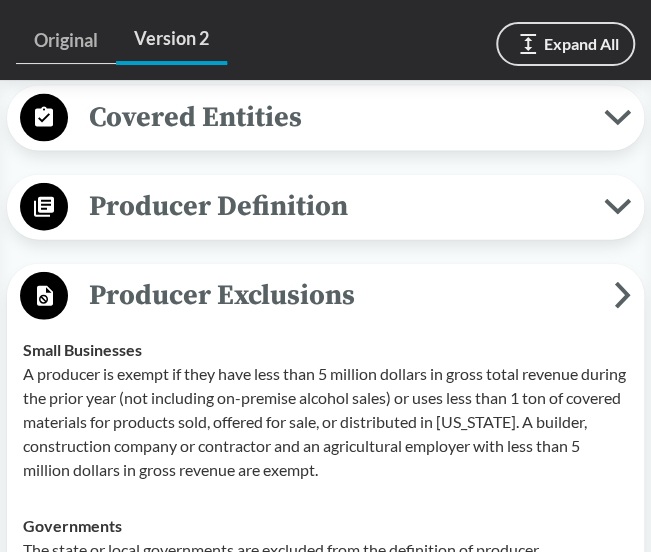 scroll, scrollTop: 1063, scrollLeft: 0, axis: vertical 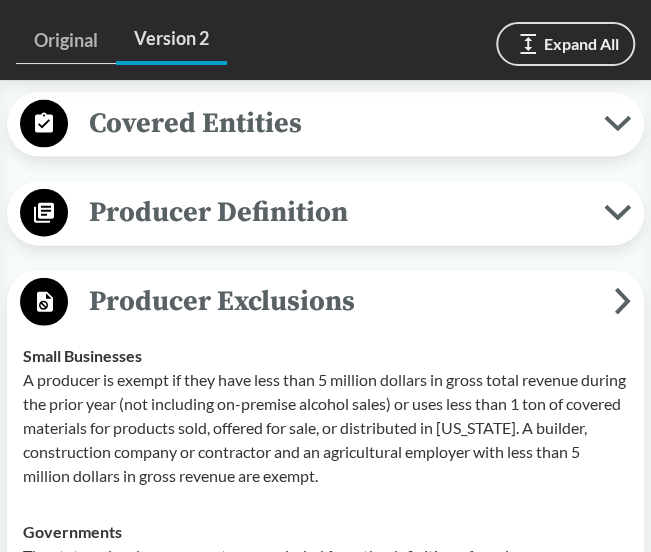 click on "Producer Exclusions" at bounding box center [341, 301] 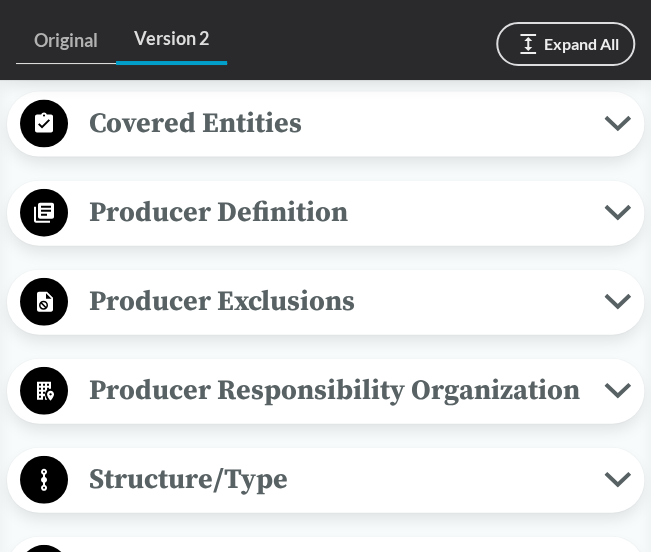 click on "Producer Responsibility Organization" at bounding box center (336, 390) 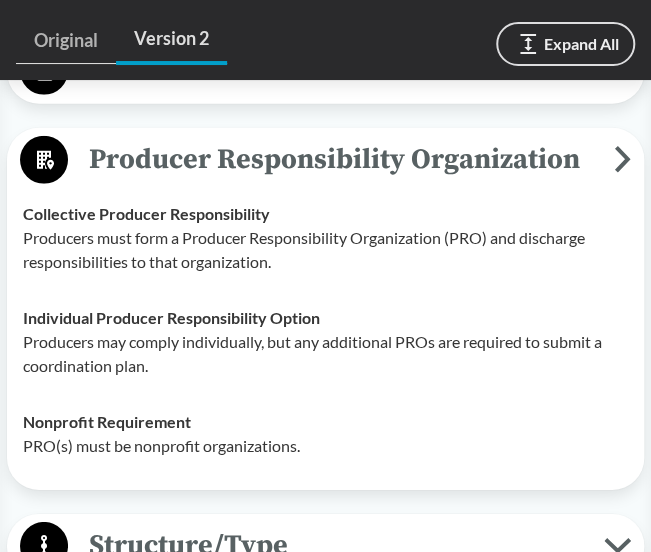 scroll, scrollTop: 1295, scrollLeft: 0, axis: vertical 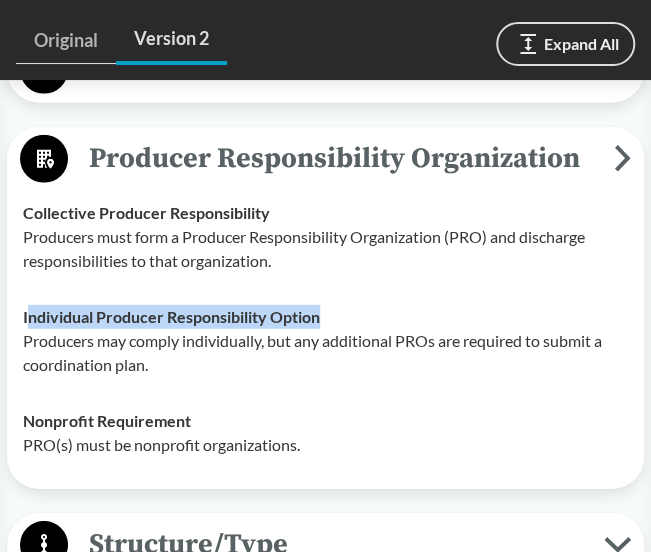 drag, startPoint x: 332, startPoint y: 321, endPoint x: 28, endPoint y: 319, distance: 304.0066 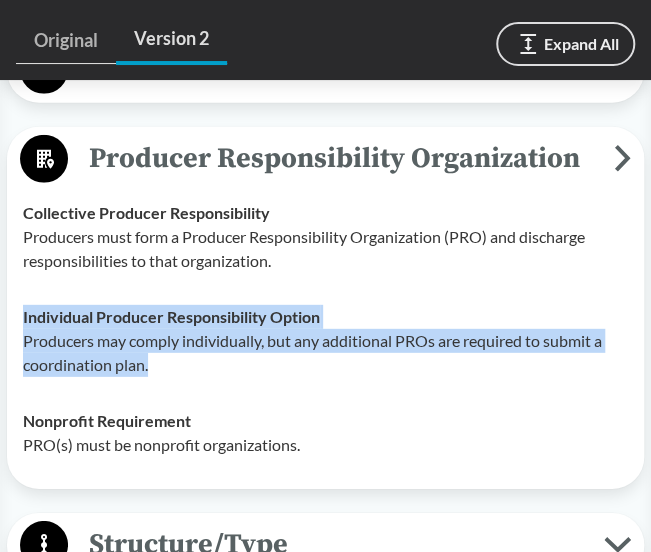 drag, startPoint x: 156, startPoint y: 361, endPoint x: 20, endPoint y: 311, distance: 144.89996 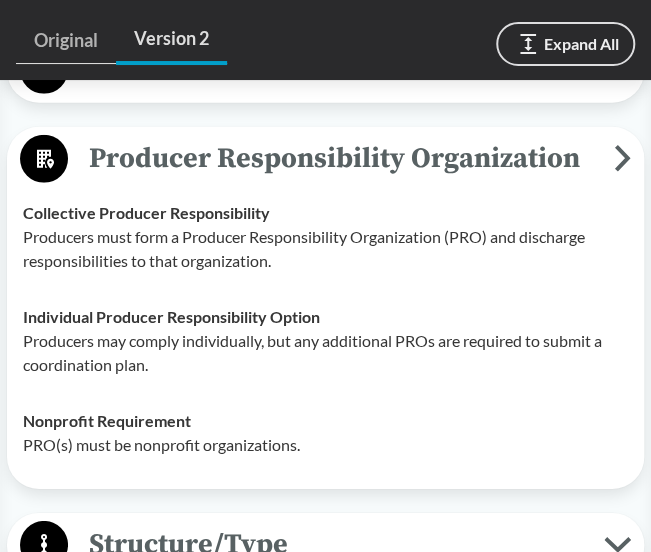 click on "Nonprofit Requirement PRO(s) must be nonprofit organizations." at bounding box center [325, 433] 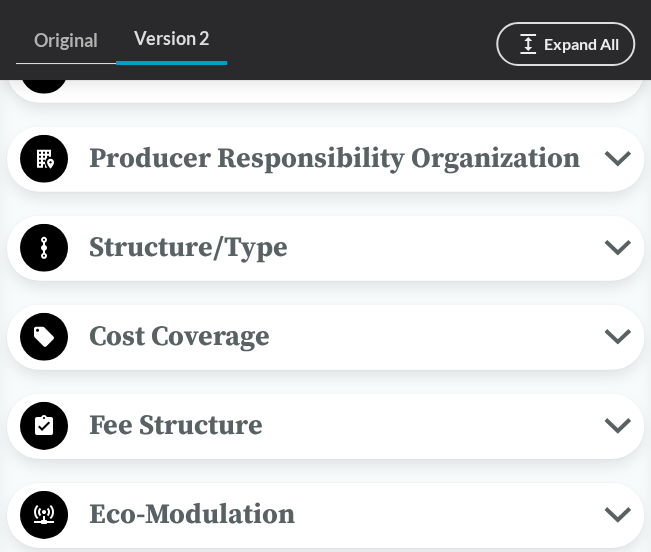 click on "Structure/Type" at bounding box center (336, 247) 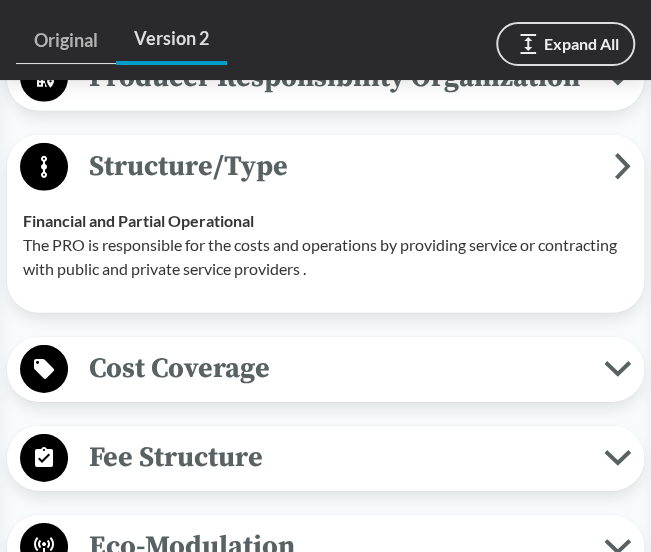 scroll, scrollTop: 1385, scrollLeft: 0, axis: vertical 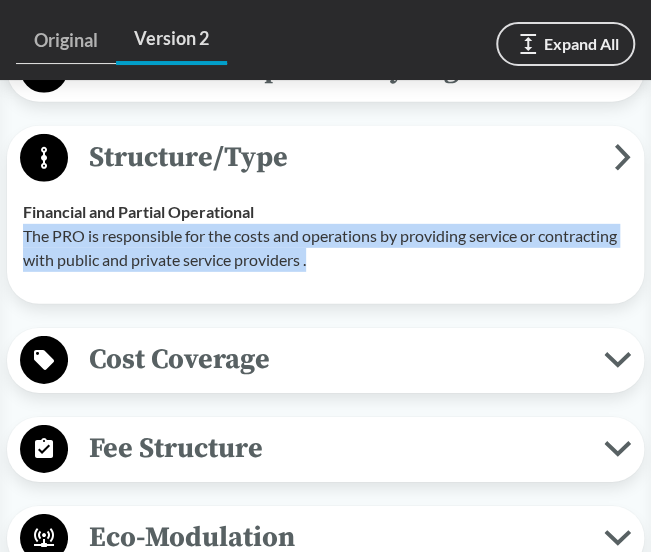 drag, startPoint x: 333, startPoint y: 261, endPoint x: 22, endPoint y: 233, distance: 312.2579 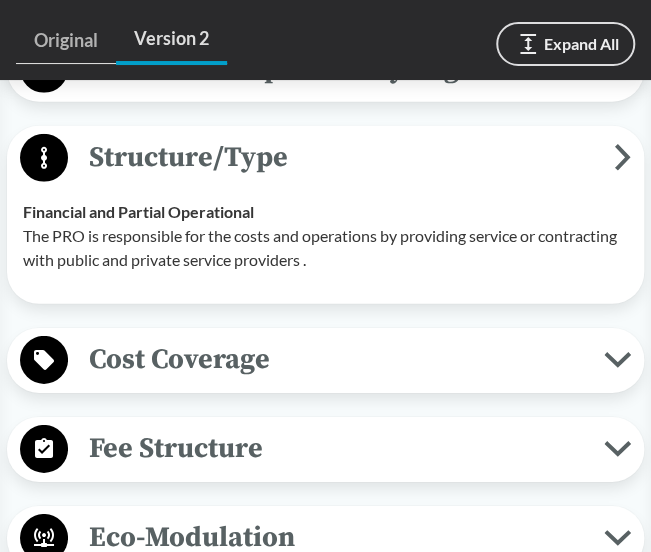 click on "Structure/Type" at bounding box center [341, 157] 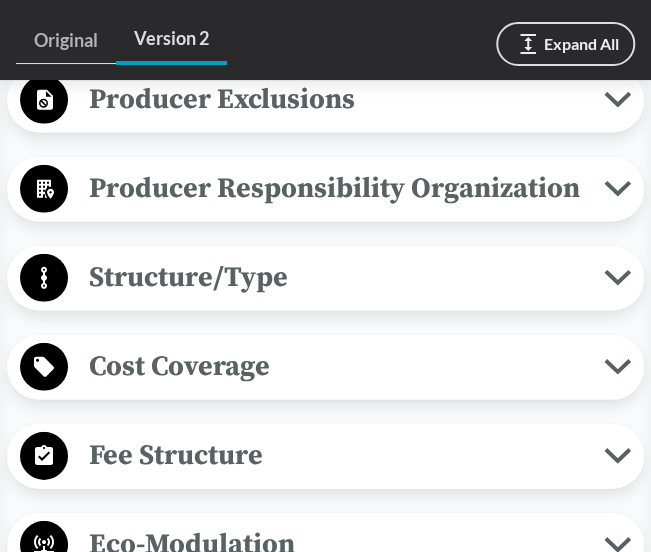 scroll, scrollTop: 1264, scrollLeft: 0, axis: vertical 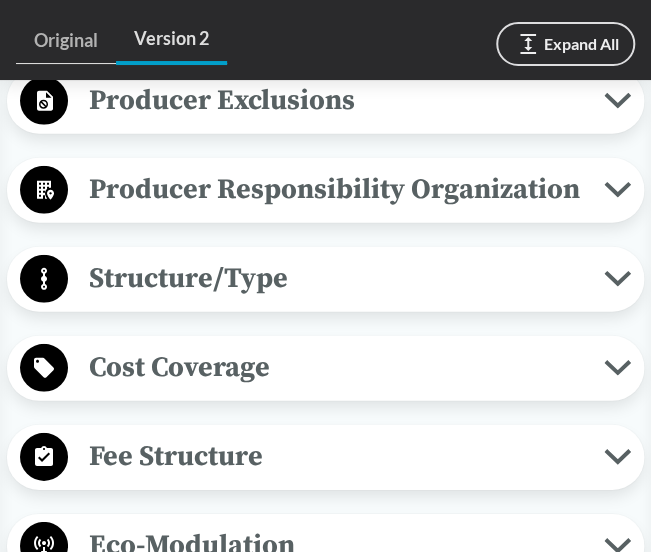 click on "Cost Coverage" at bounding box center (336, 367) 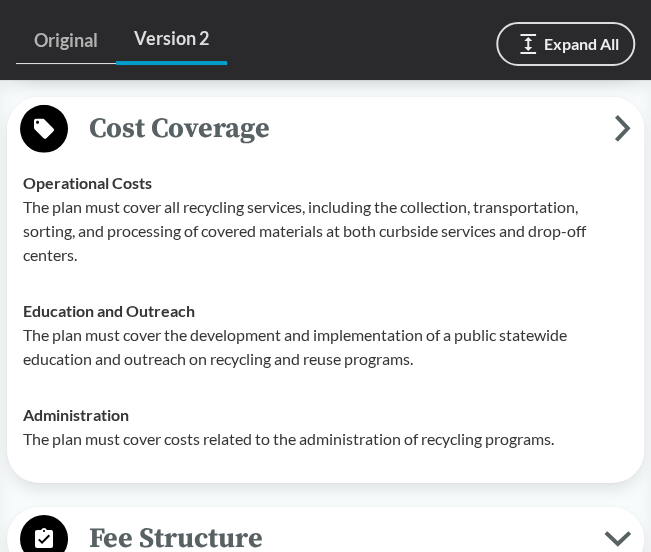scroll, scrollTop: 1504, scrollLeft: 0, axis: vertical 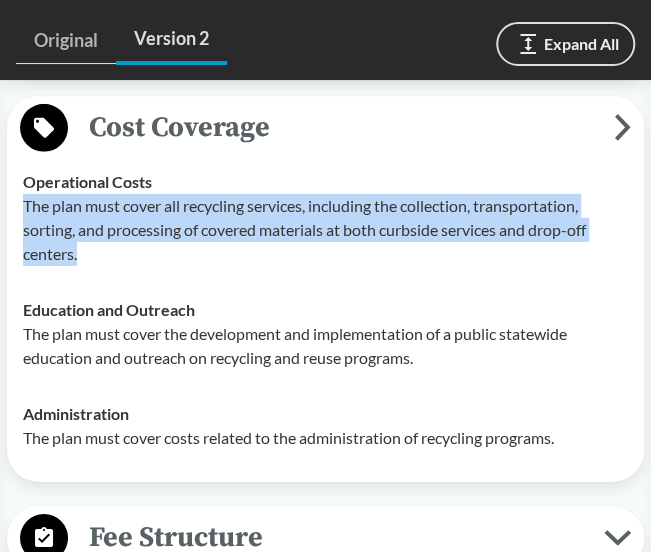 drag, startPoint x: 117, startPoint y: 251, endPoint x: 25, endPoint y: 199, distance: 105.67876 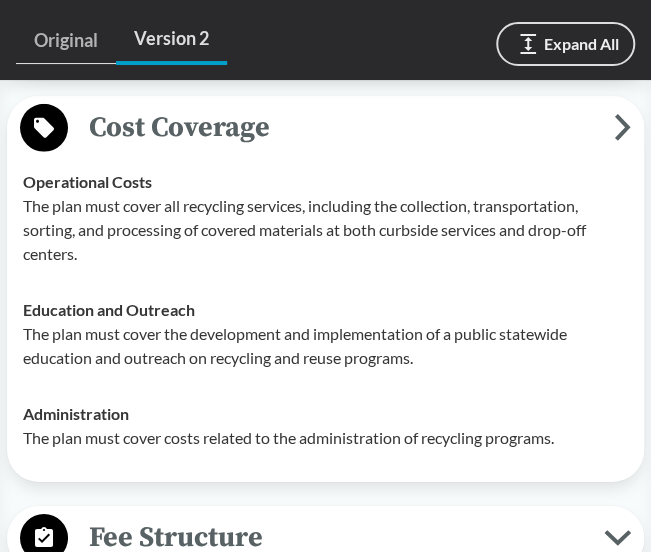 click on "Education and Outreach The plan must cover the development and implementation of a public statewide education and outreach on recycling and reuse programs." at bounding box center [325, 334] 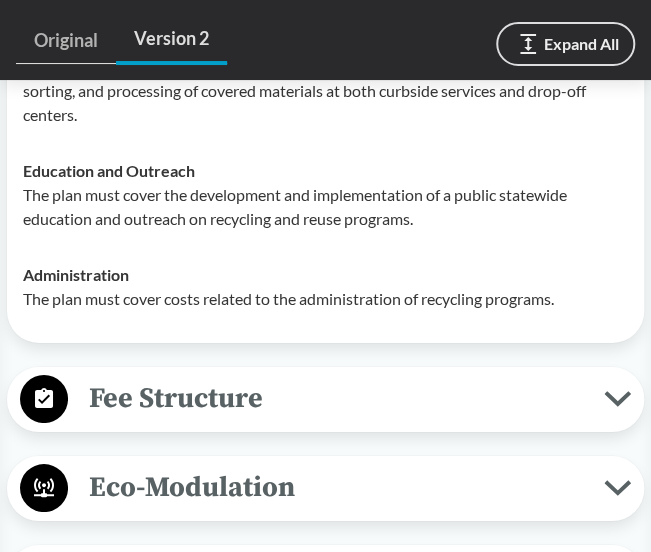 scroll, scrollTop: 1644, scrollLeft: 0, axis: vertical 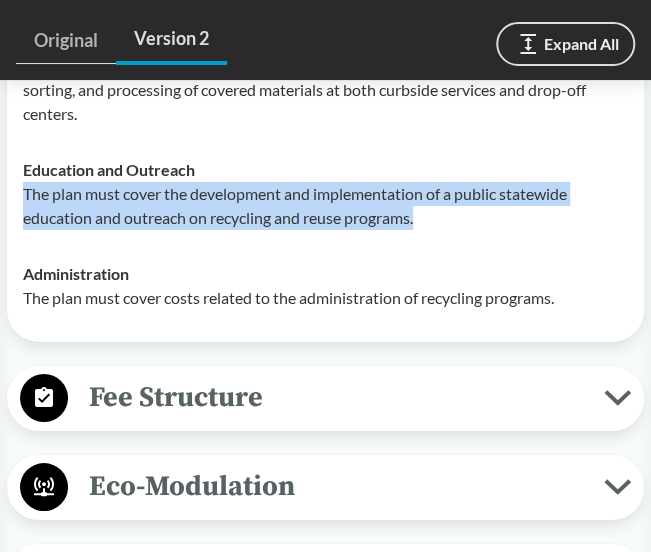 drag, startPoint x: 435, startPoint y: 217, endPoint x: 18, endPoint y: 191, distance: 417.80975 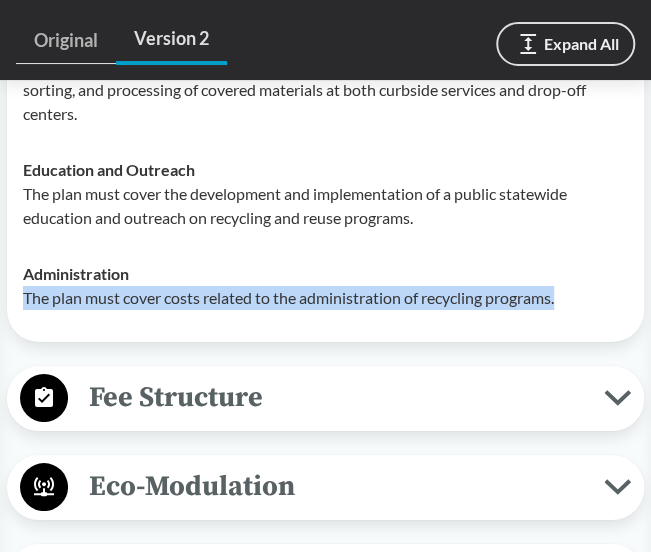 drag, startPoint x: 582, startPoint y: 290, endPoint x: 21, endPoint y: 303, distance: 561.1506 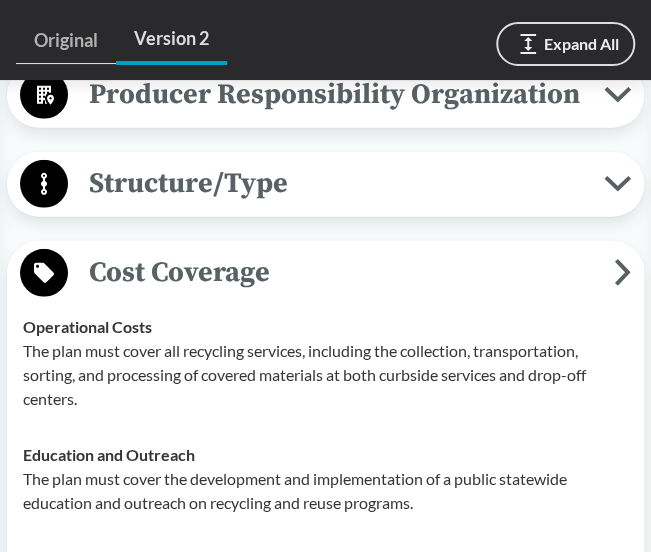 scroll, scrollTop: 1358, scrollLeft: 0, axis: vertical 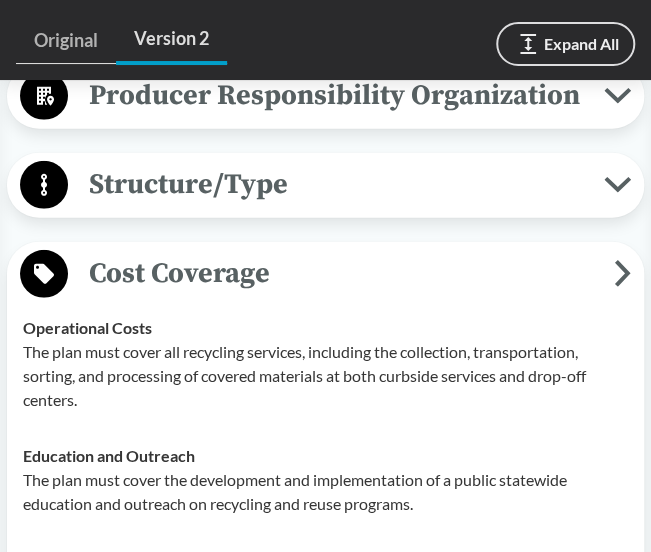 click on "Cost Coverage" at bounding box center (325, 274) 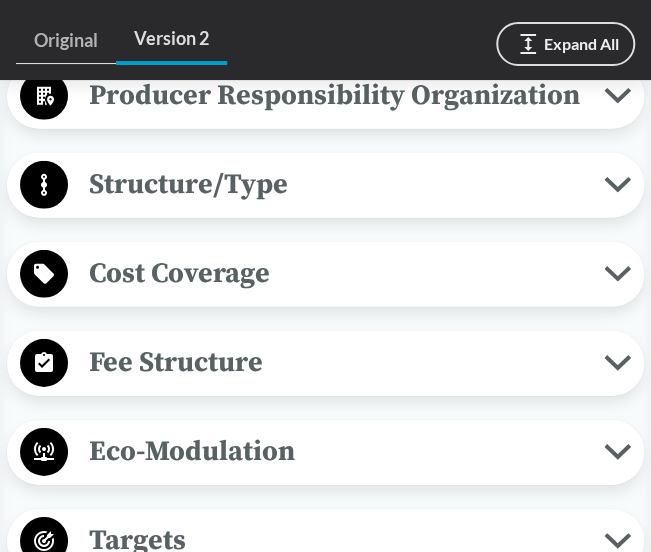 click on "Fee Structure" at bounding box center [336, 362] 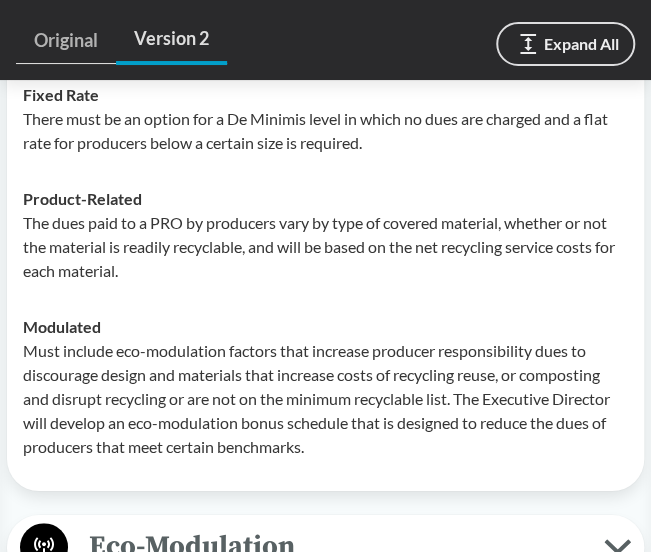scroll, scrollTop: 1681, scrollLeft: 0, axis: vertical 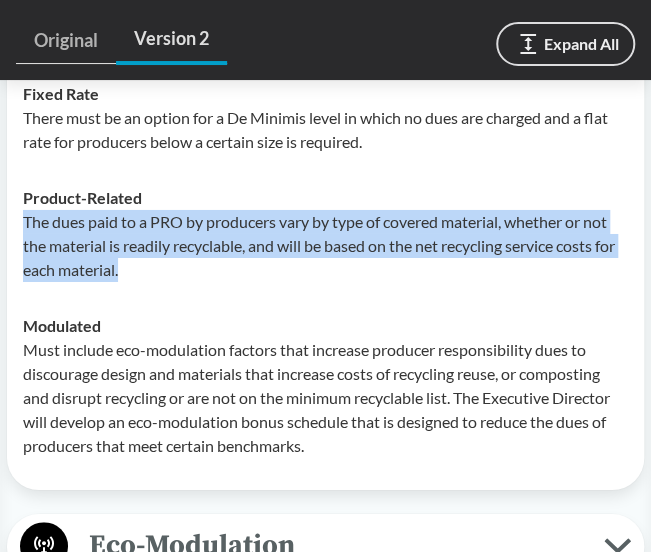drag, startPoint x: 192, startPoint y: 262, endPoint x: 23, endPoint y: 224, distance: 173.21951 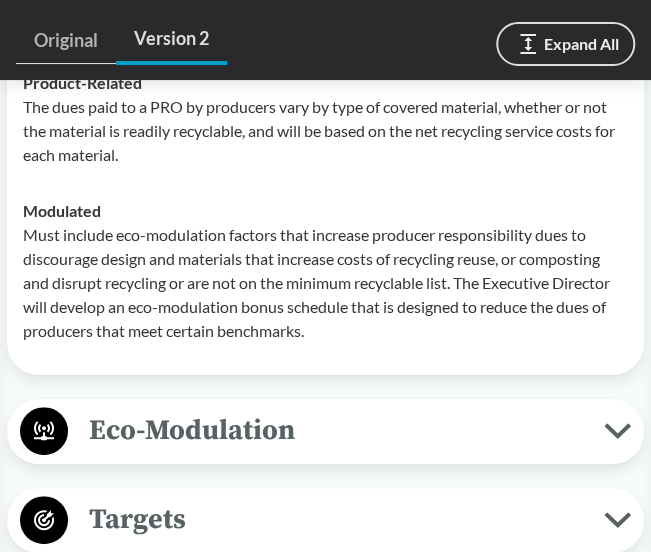 scroll, scrollTop: 1816, scrollLeft: 0, axis: vertical 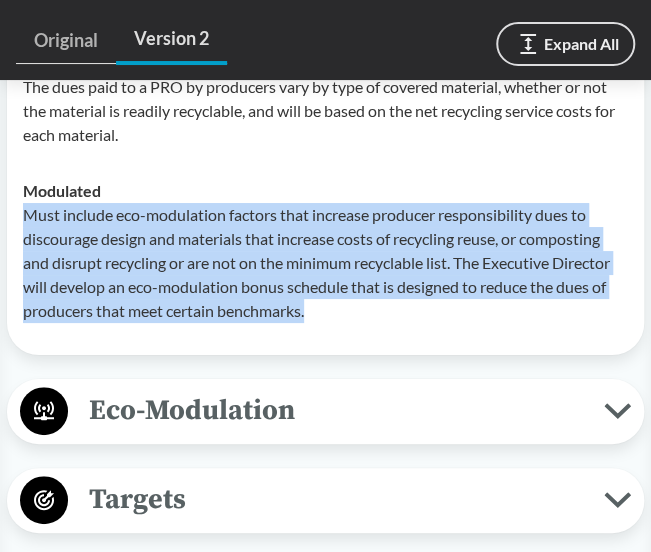 drag, startPoint x: 336, startPoint y: 311, endPoint x: 15, endPoint y: 221, distance: 333.37817 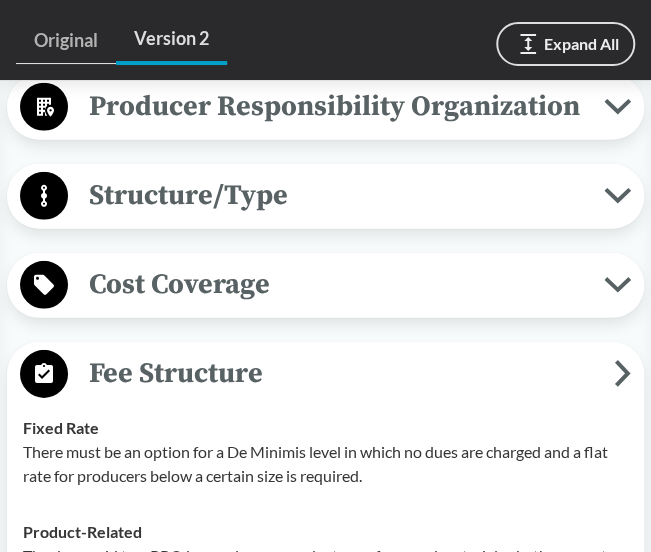 scroll, scrollTop: 1346, scrollLeft: 0, axis: vertical 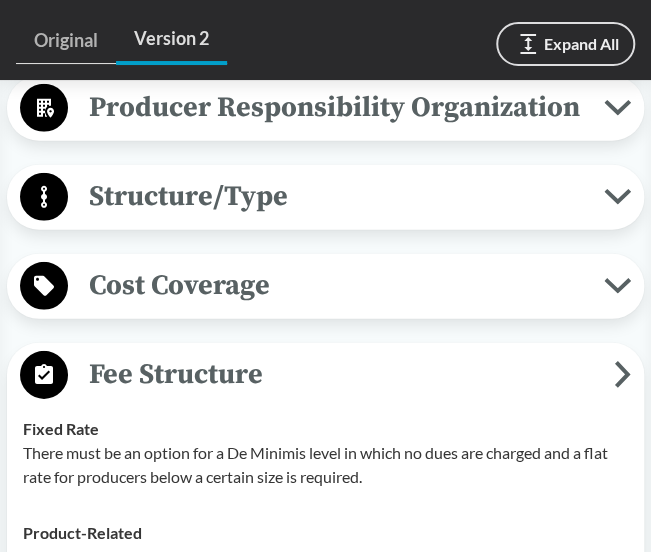 click on "Fee Structure" at bounding box center [341, 374] 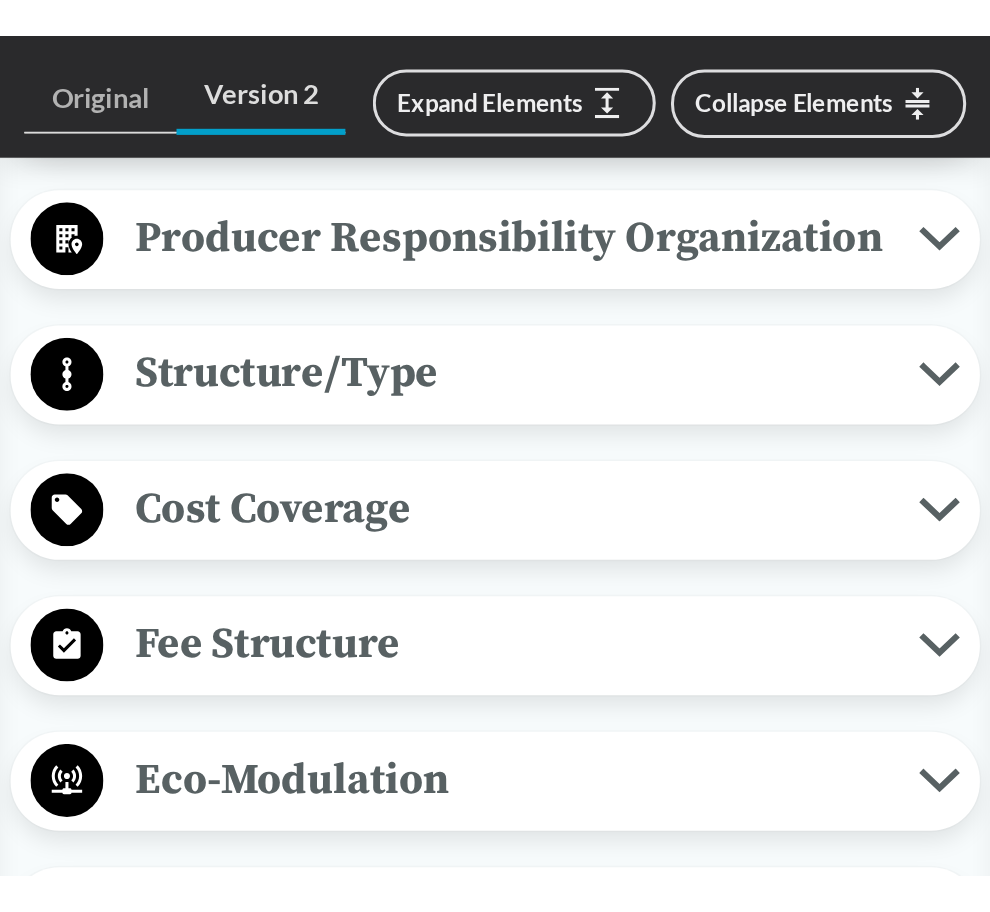 scroll, scrollTop: 1485, scrollLeft: 0, axis: vertical 